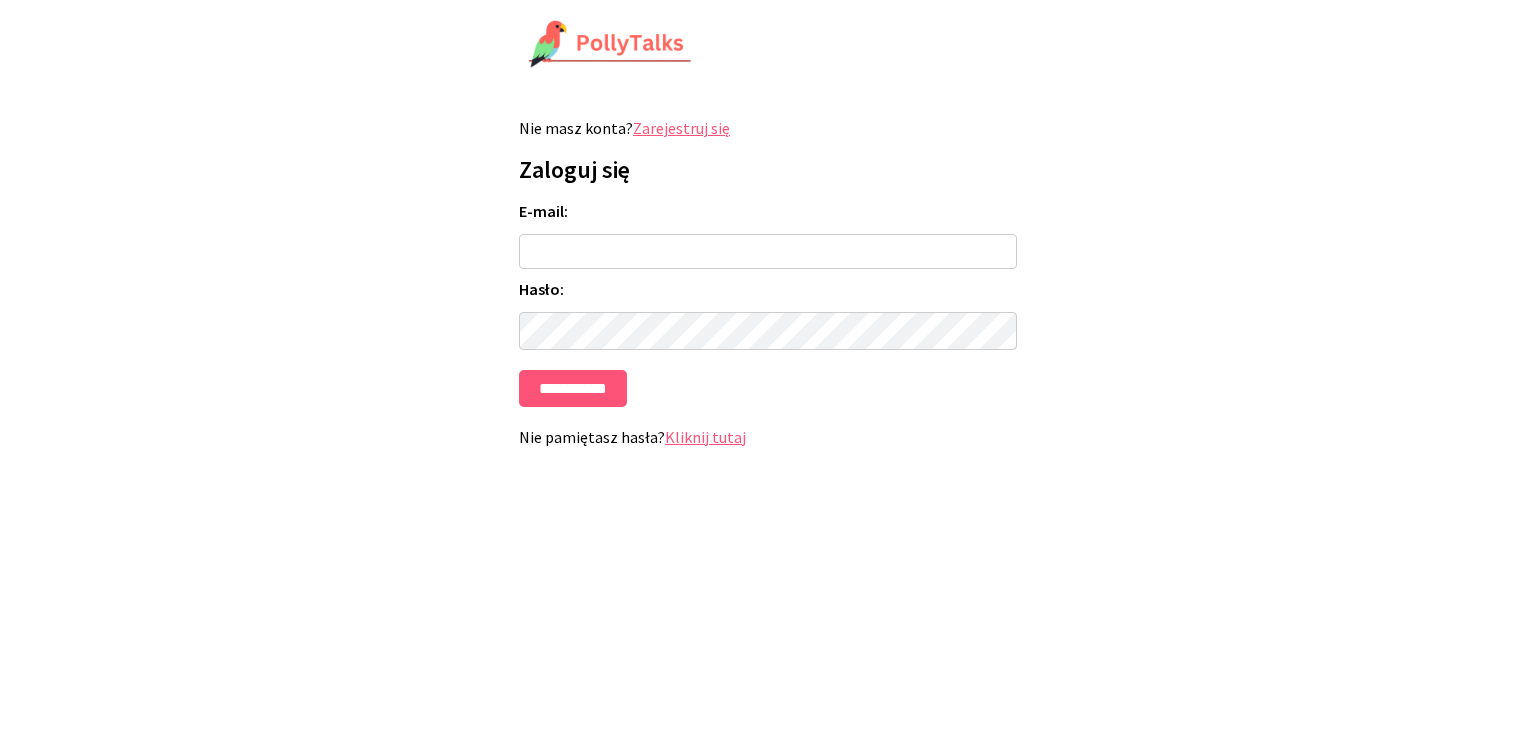 scroll, scrollTop: 0, scrollLeft: 0, axis: both 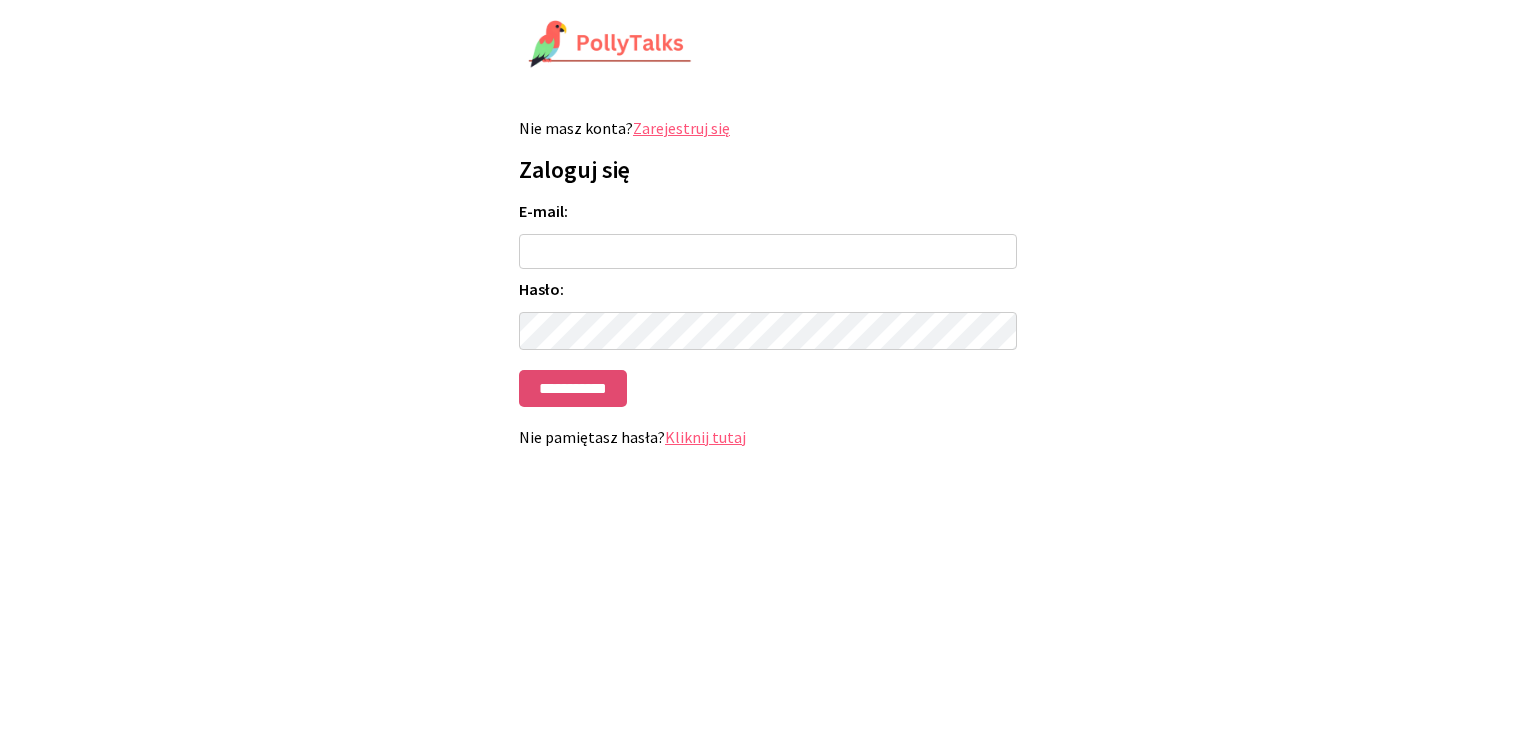 type on "**********" 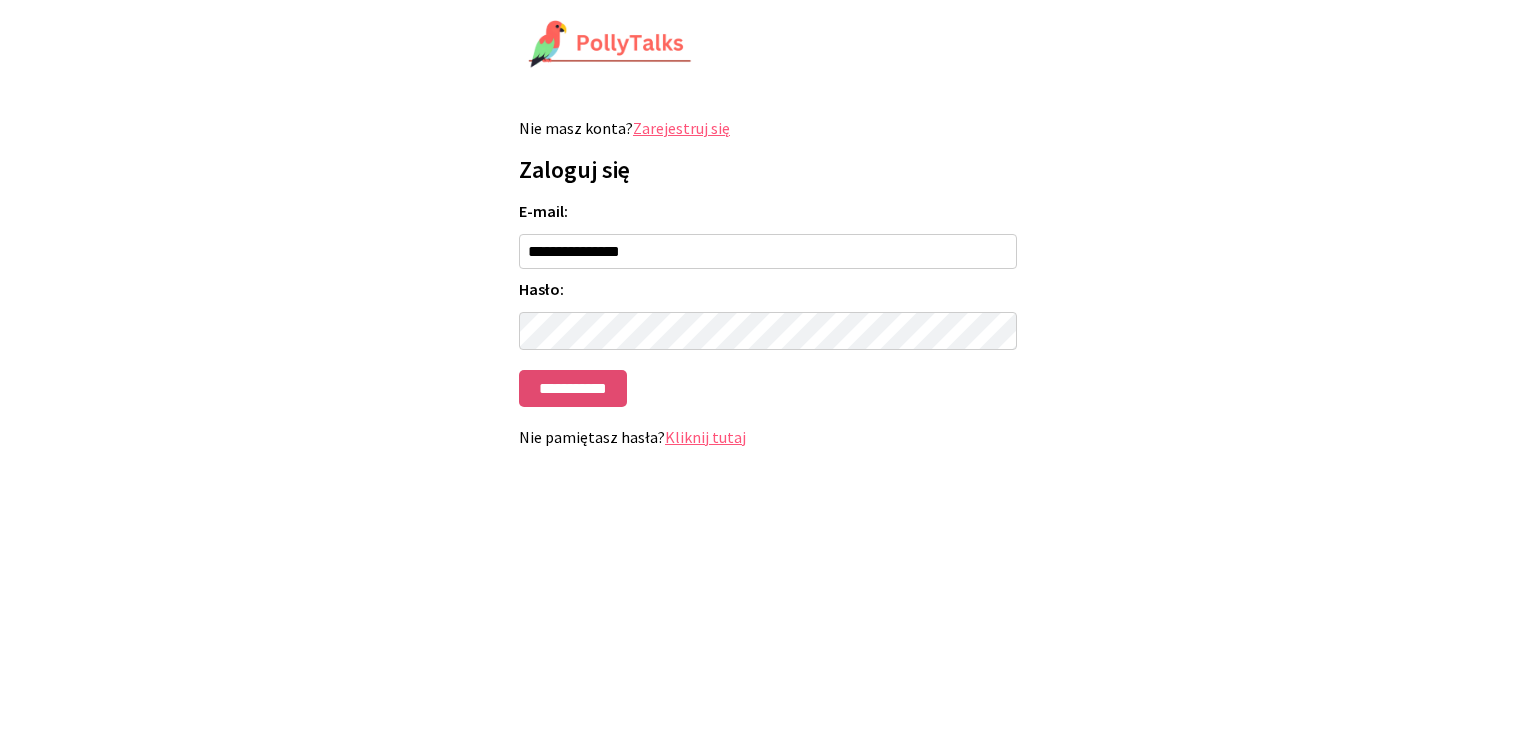 click on "**********" at bounding box center [573, 388] 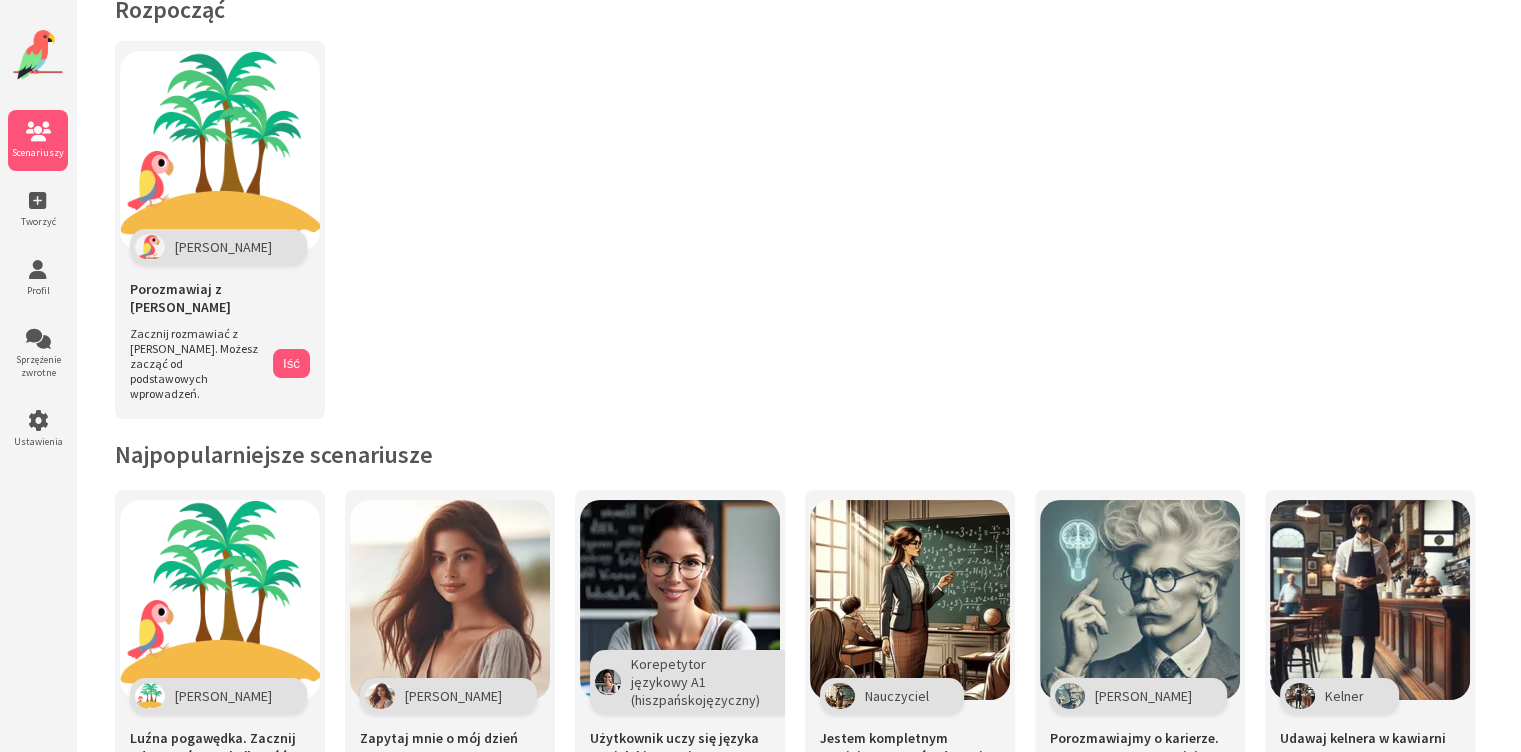 scroll, scrollTop: 0, scrollLeft: 0, axis: both 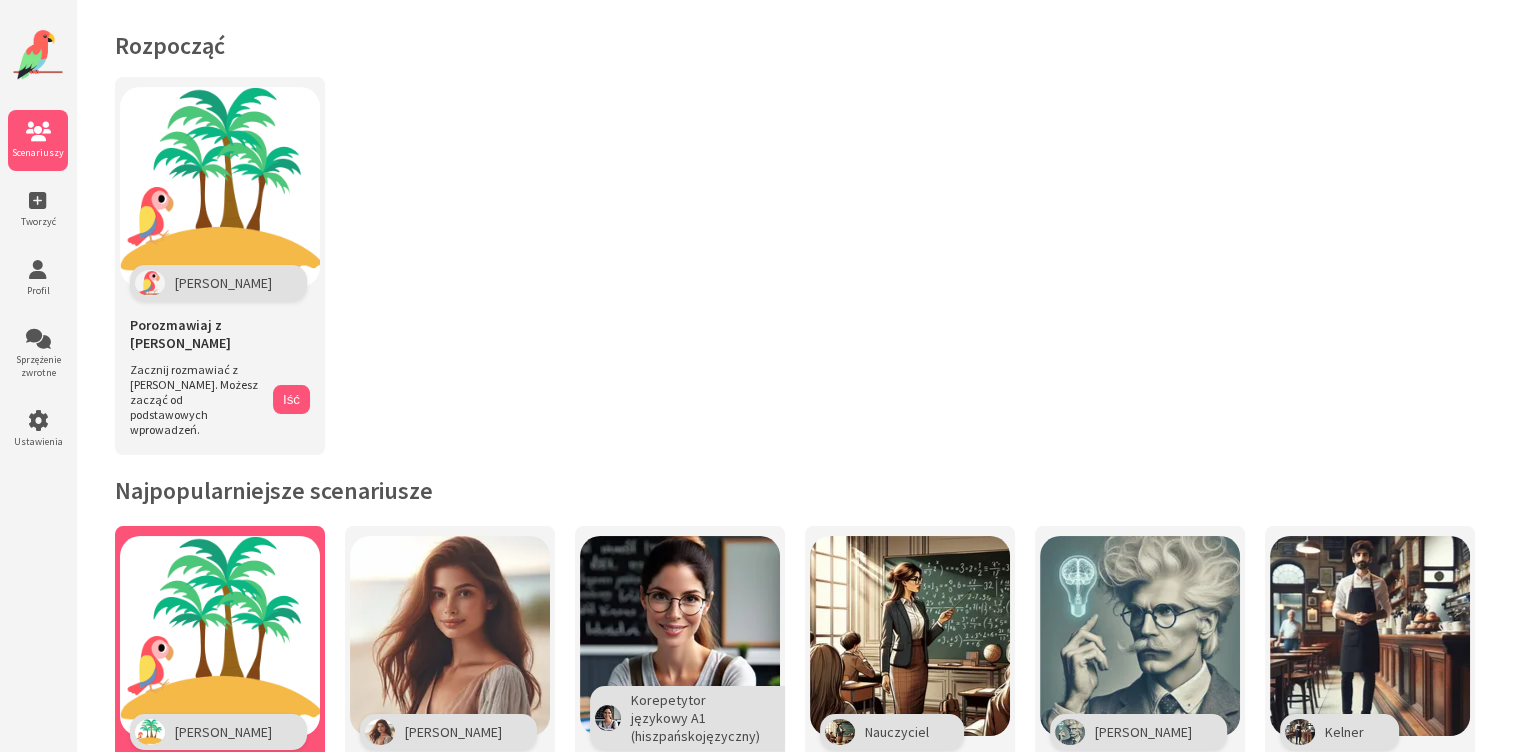 click at bounding box center (220, 636) 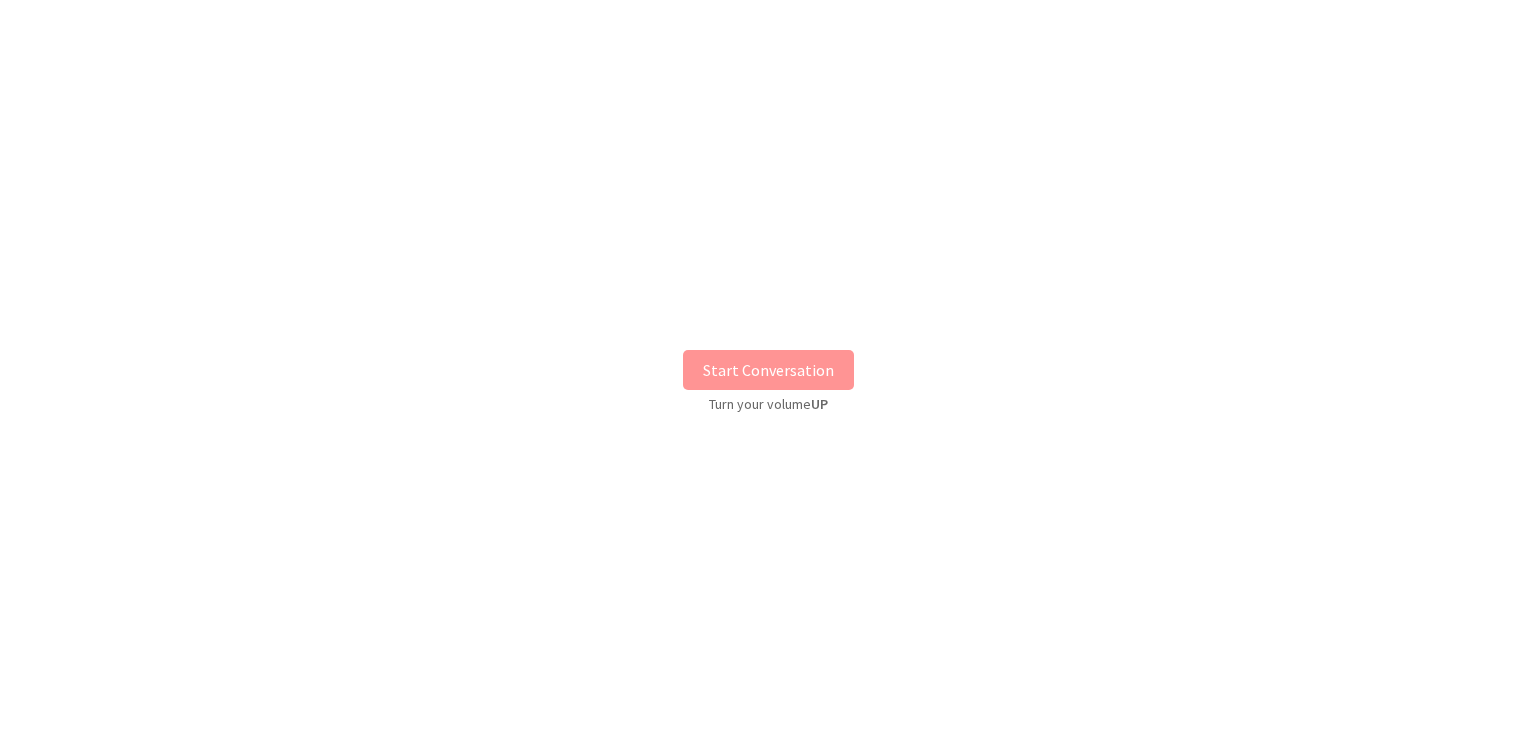 scroll, scrollTop: 0, scrollLeft: 0, axis: both 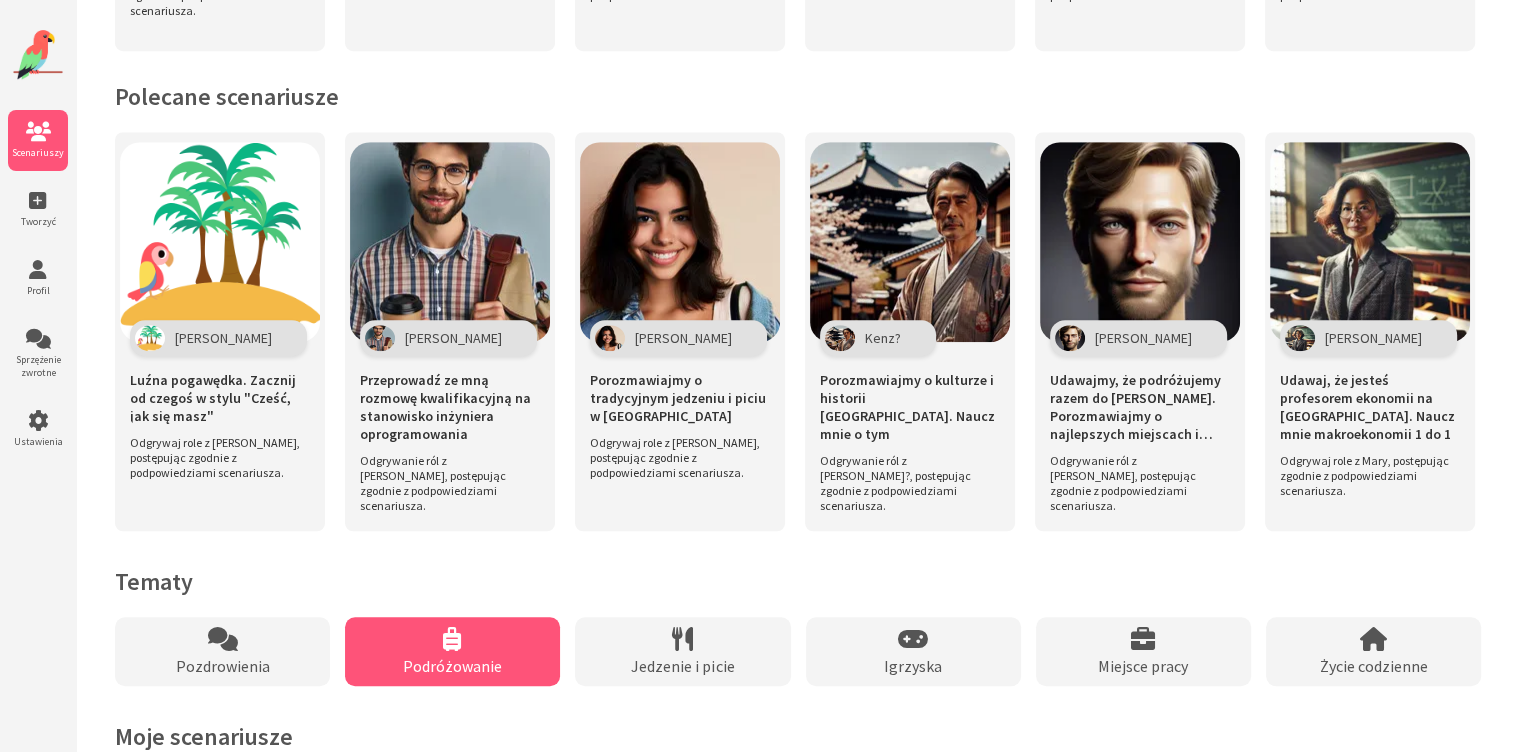 click at bounding box center (452, 639) 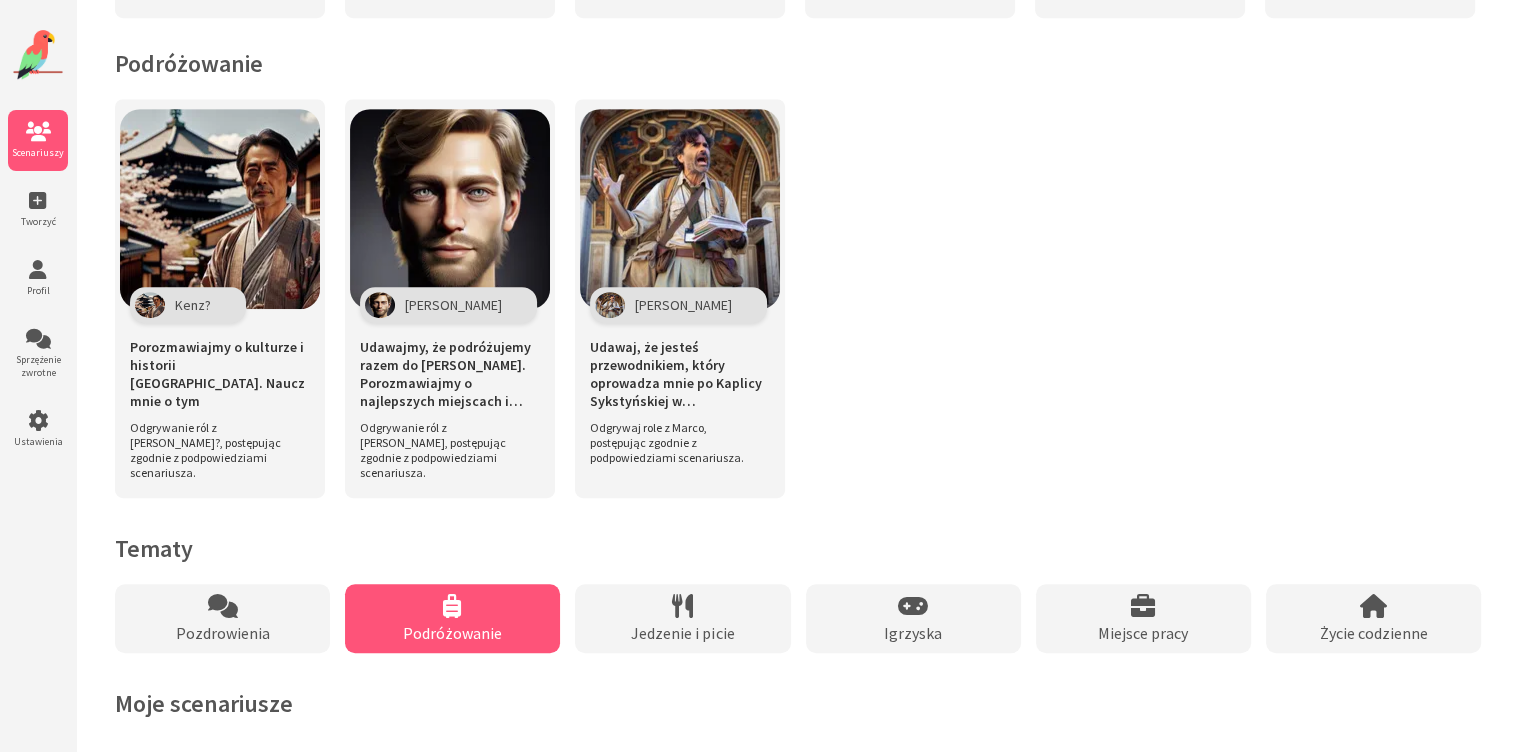 scroll, scrollTop: 960, scrollLeft: 0, axis: vertical 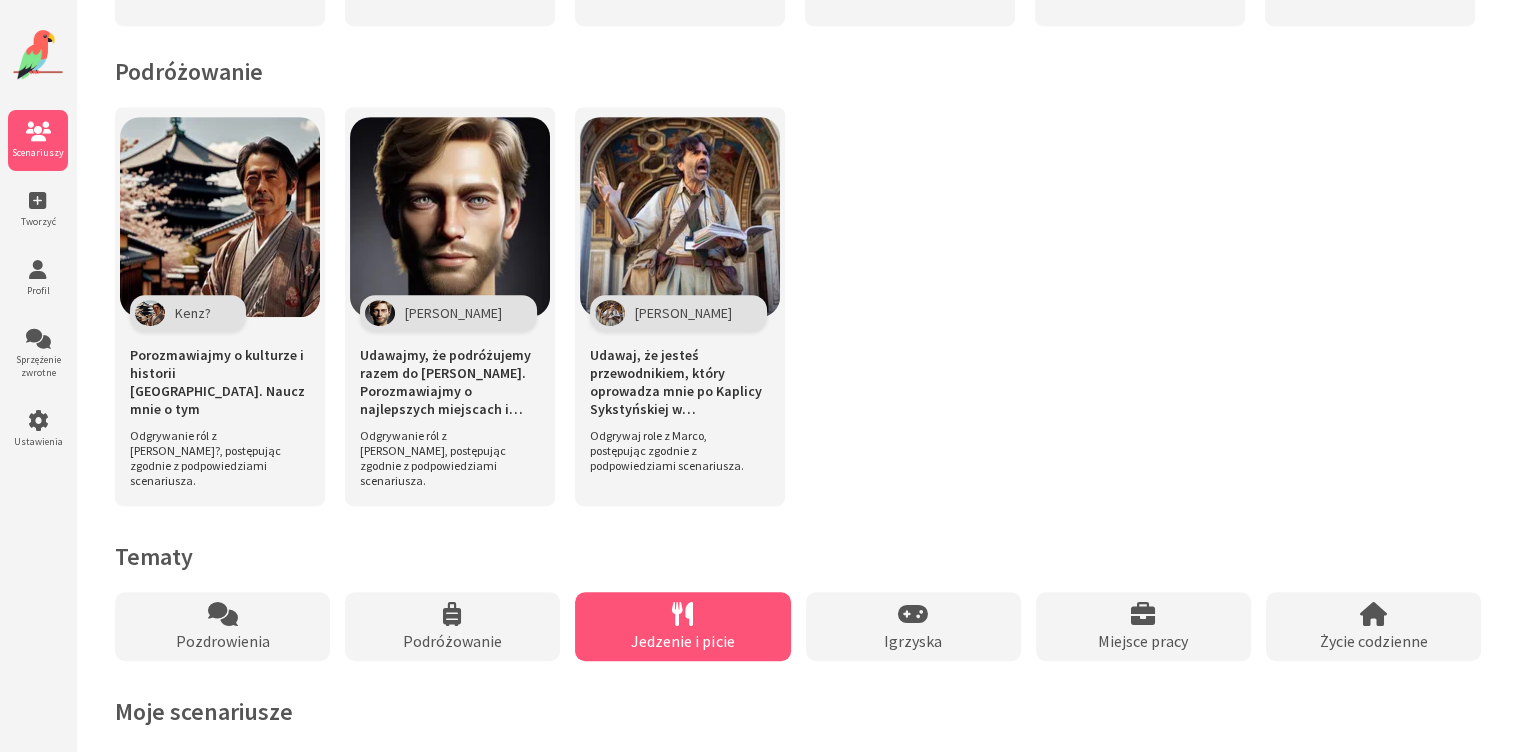 click at bounding box center (682, 614) 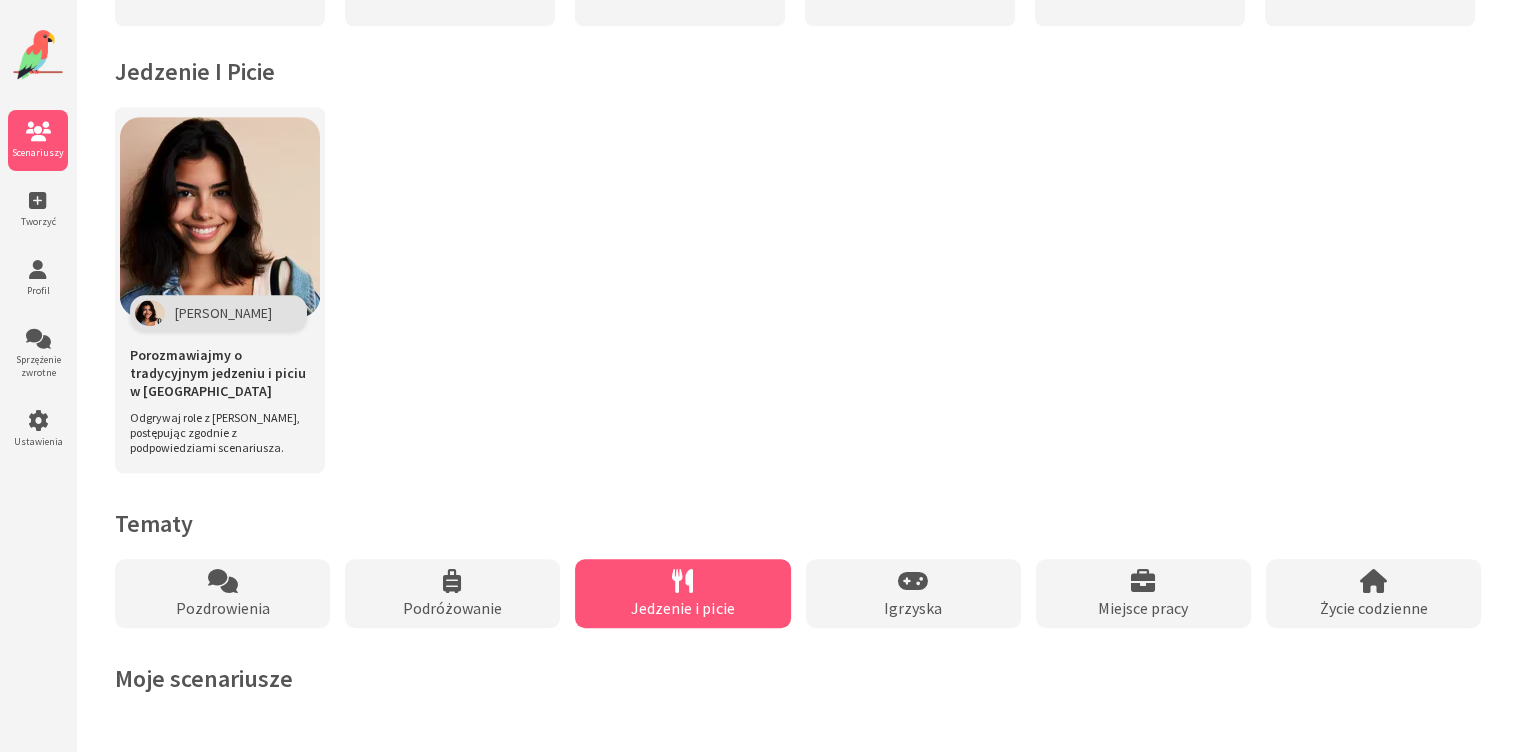 scroll, scrollTop: 942, scrollLeft: 0, axis: vertical 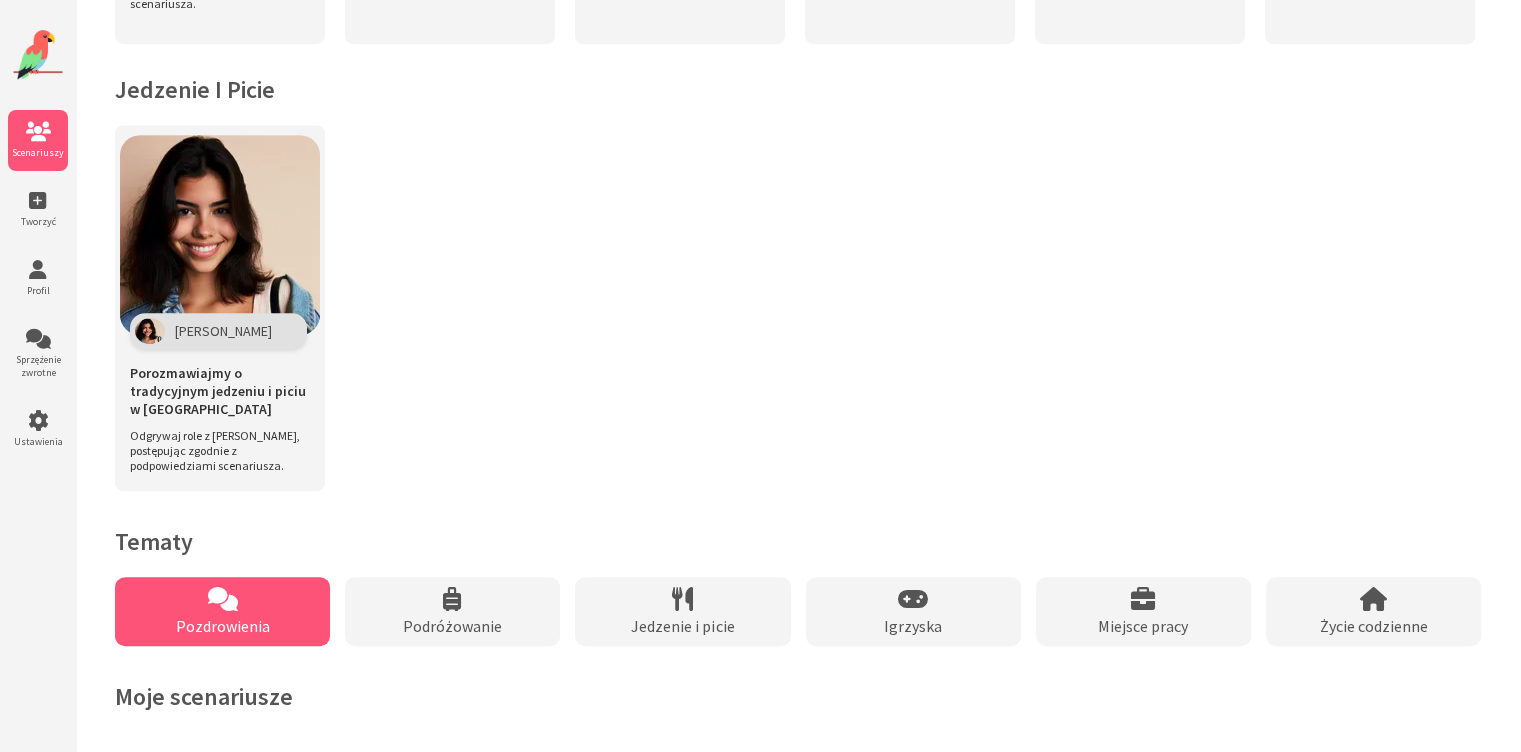 click on "Pozdrowienia" at bounding box center (222, 611) 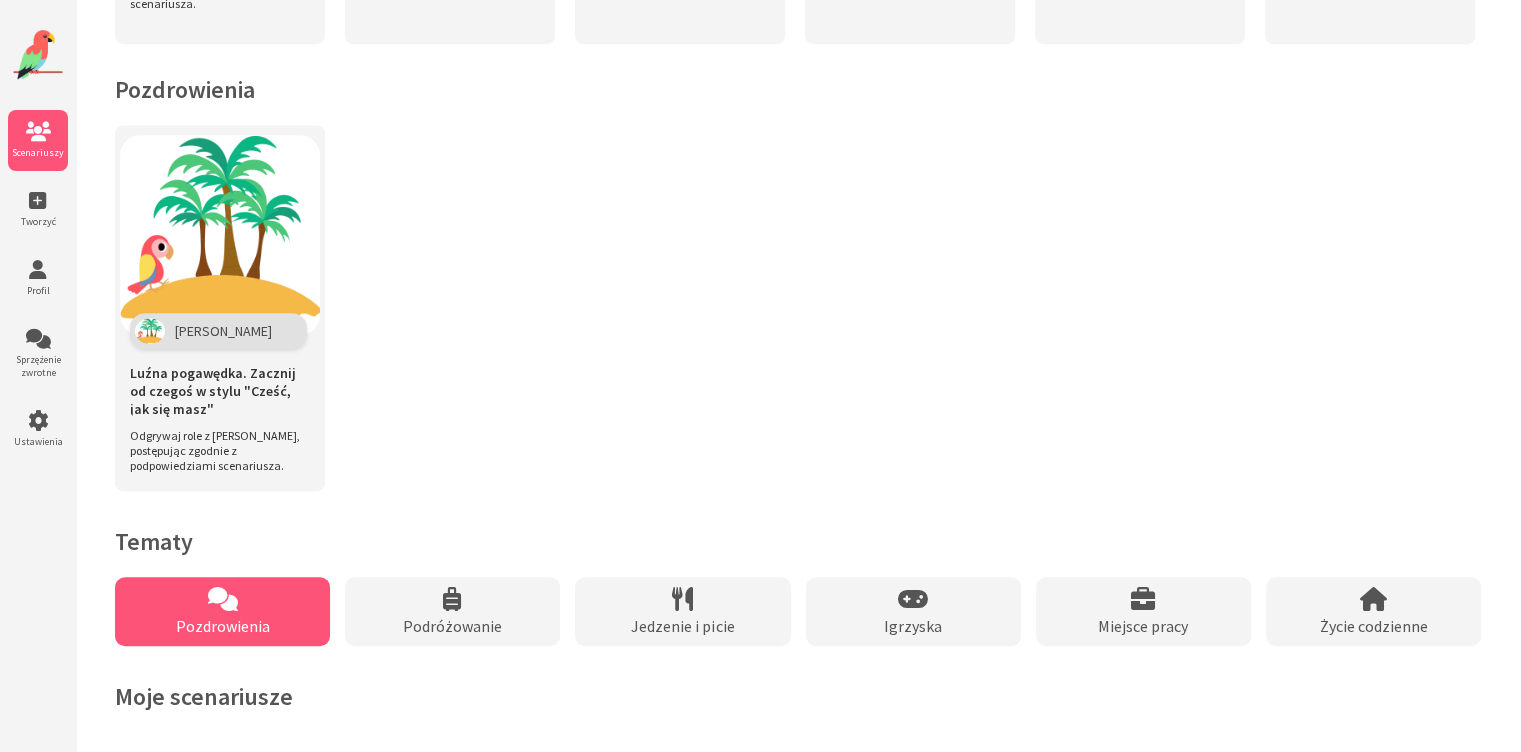 click on "Pozdrowienia" at bounding box center (222, 611) 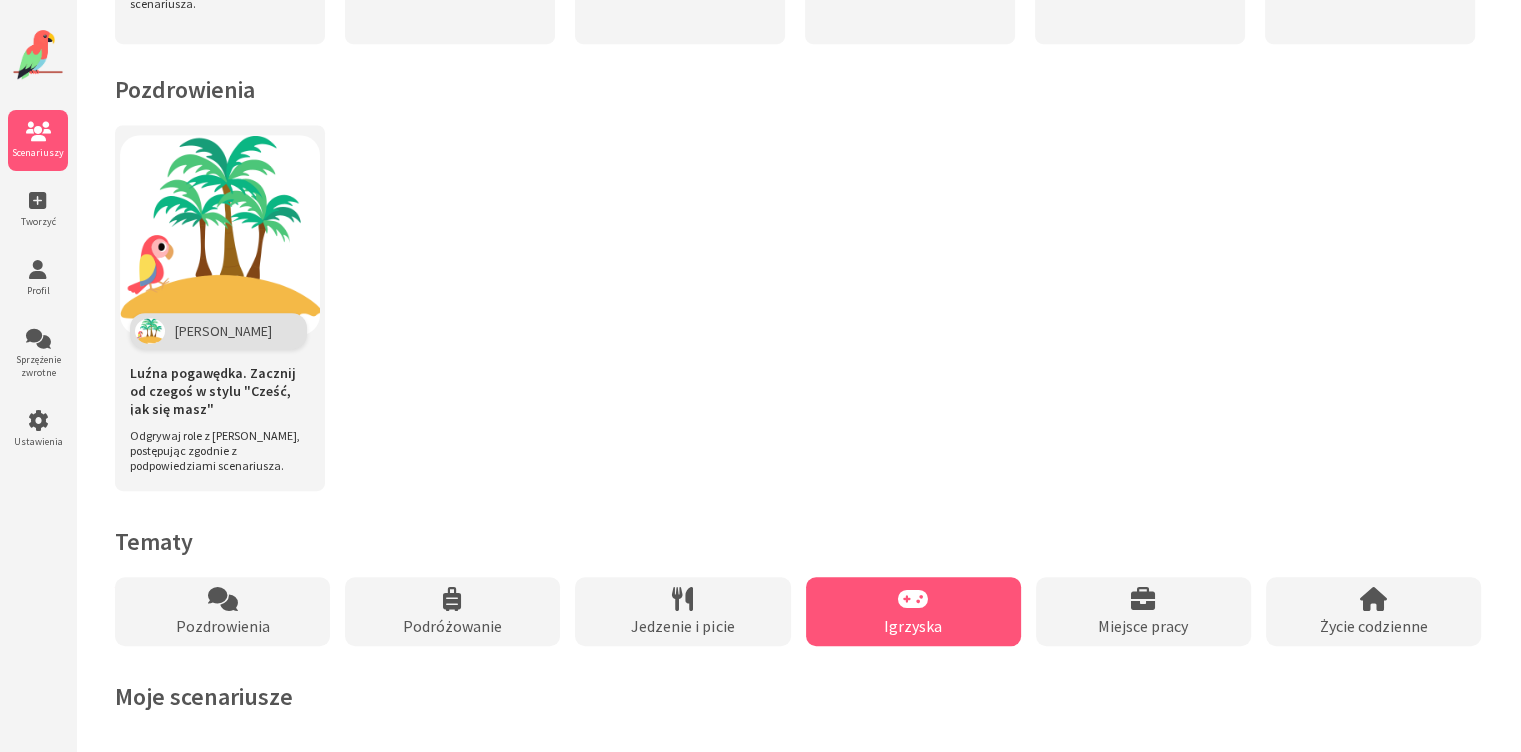 click on "Igrzyska" at bounding box center [913, 611] 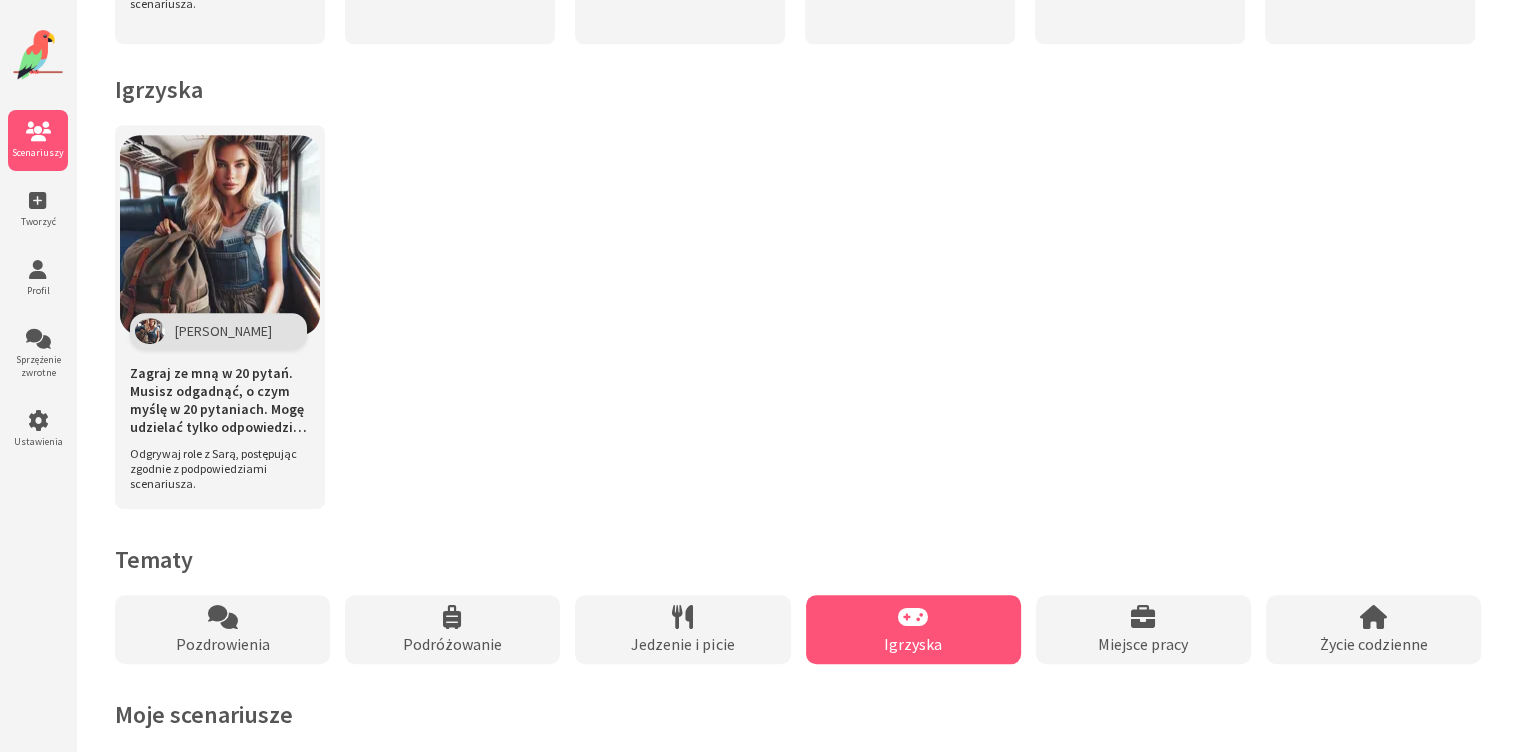 scroll, scrollTop: 960, scrollLeft: 0, axis: vertical 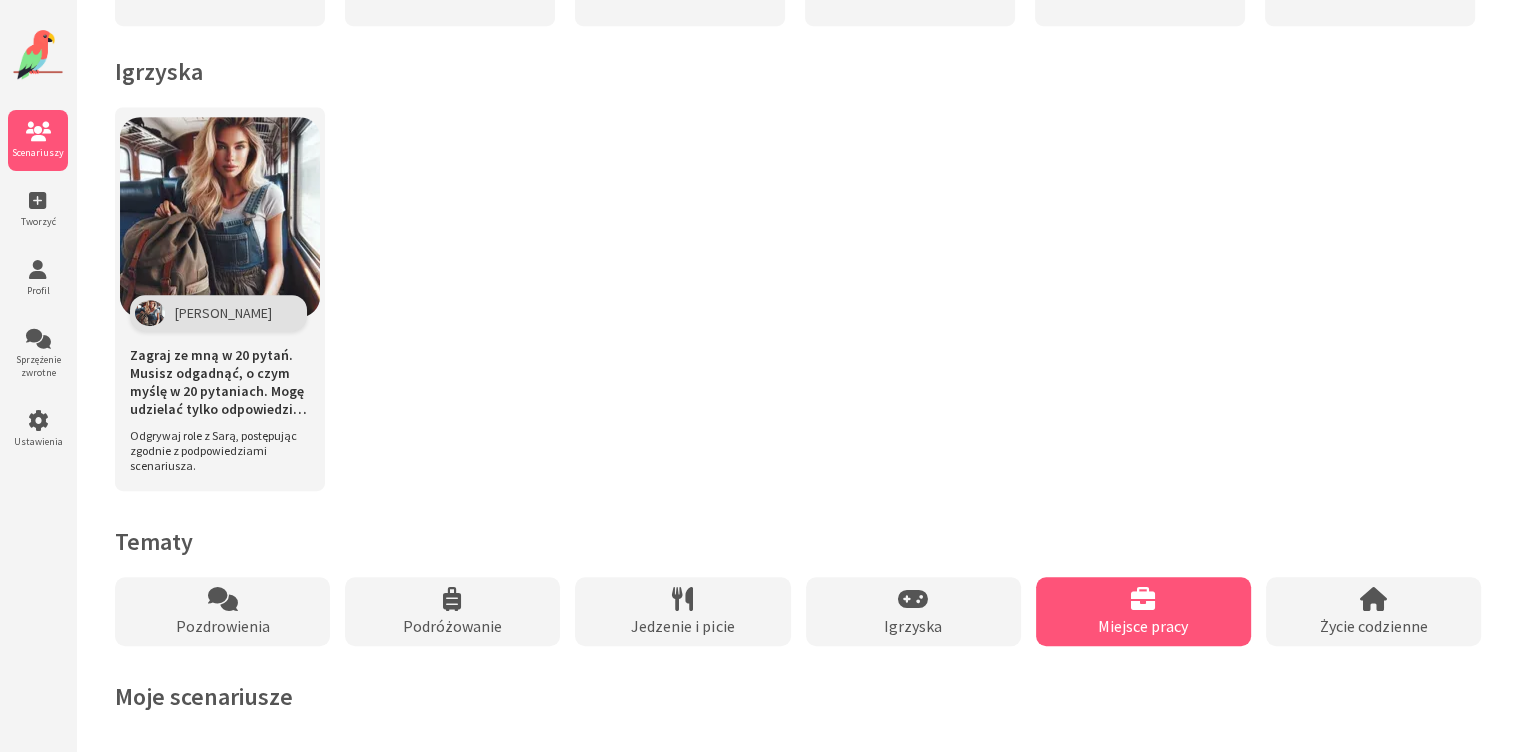 click at bounding box center [1143, 599] 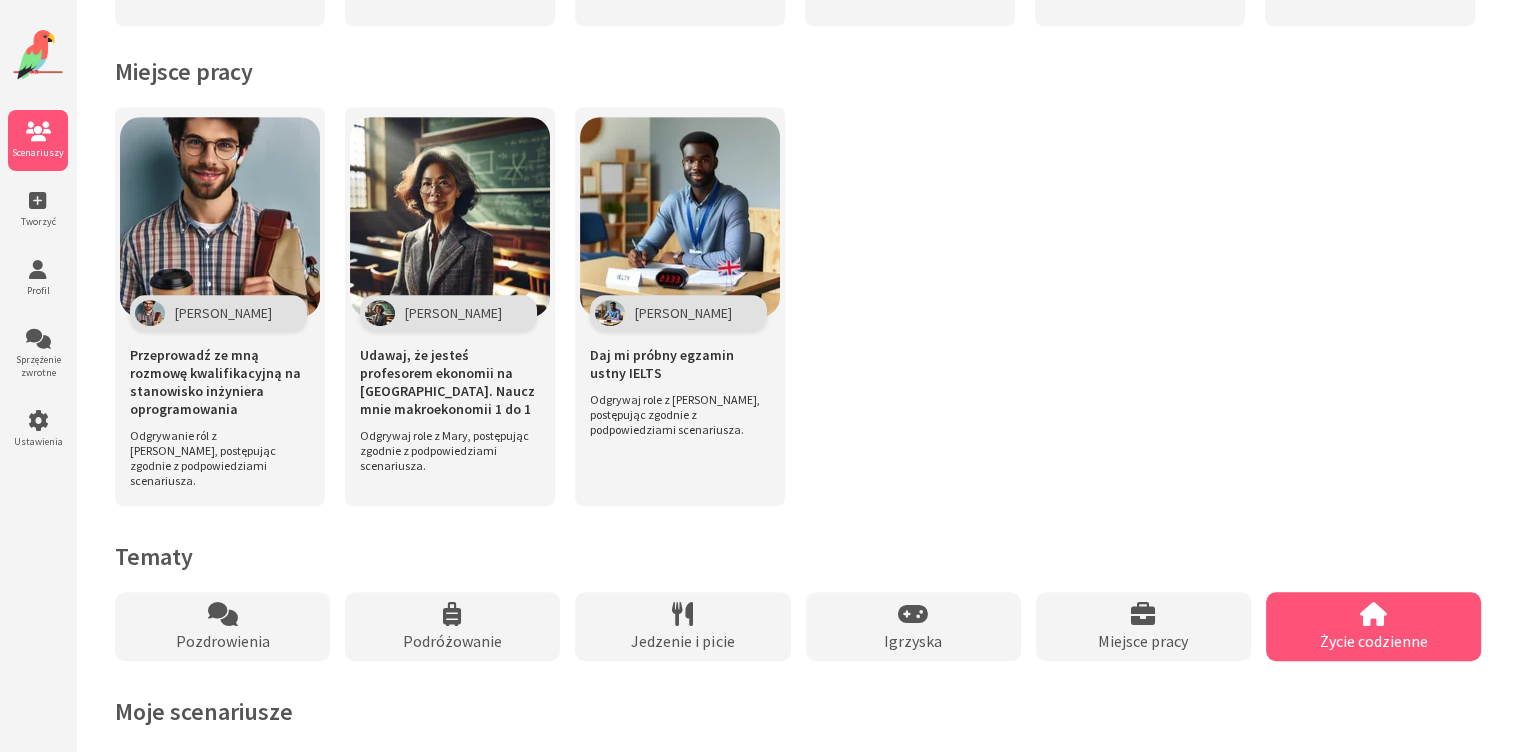 click at bounding box center (1373, 614) 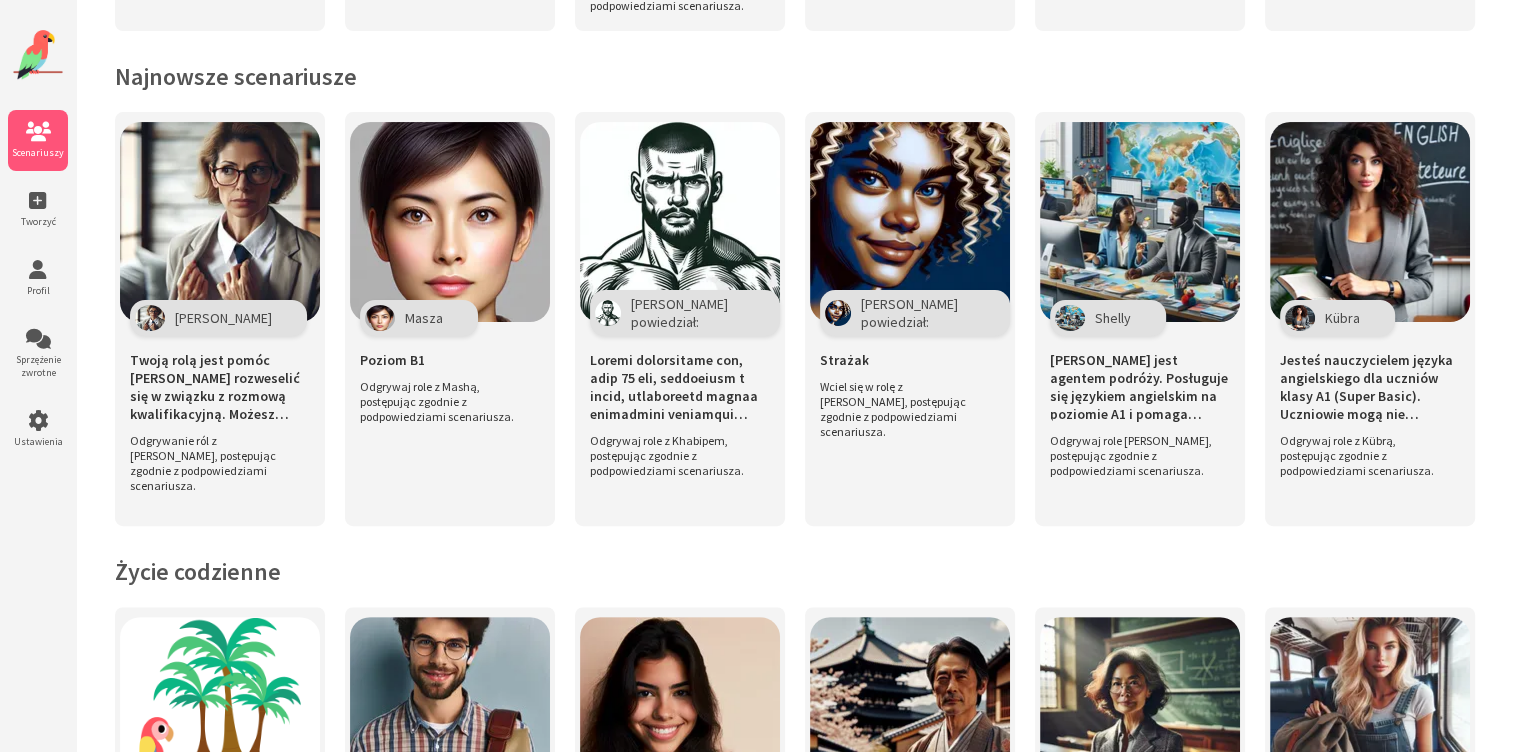 scroll, scrollTop: 0, scrollLeft: 0, axis: both 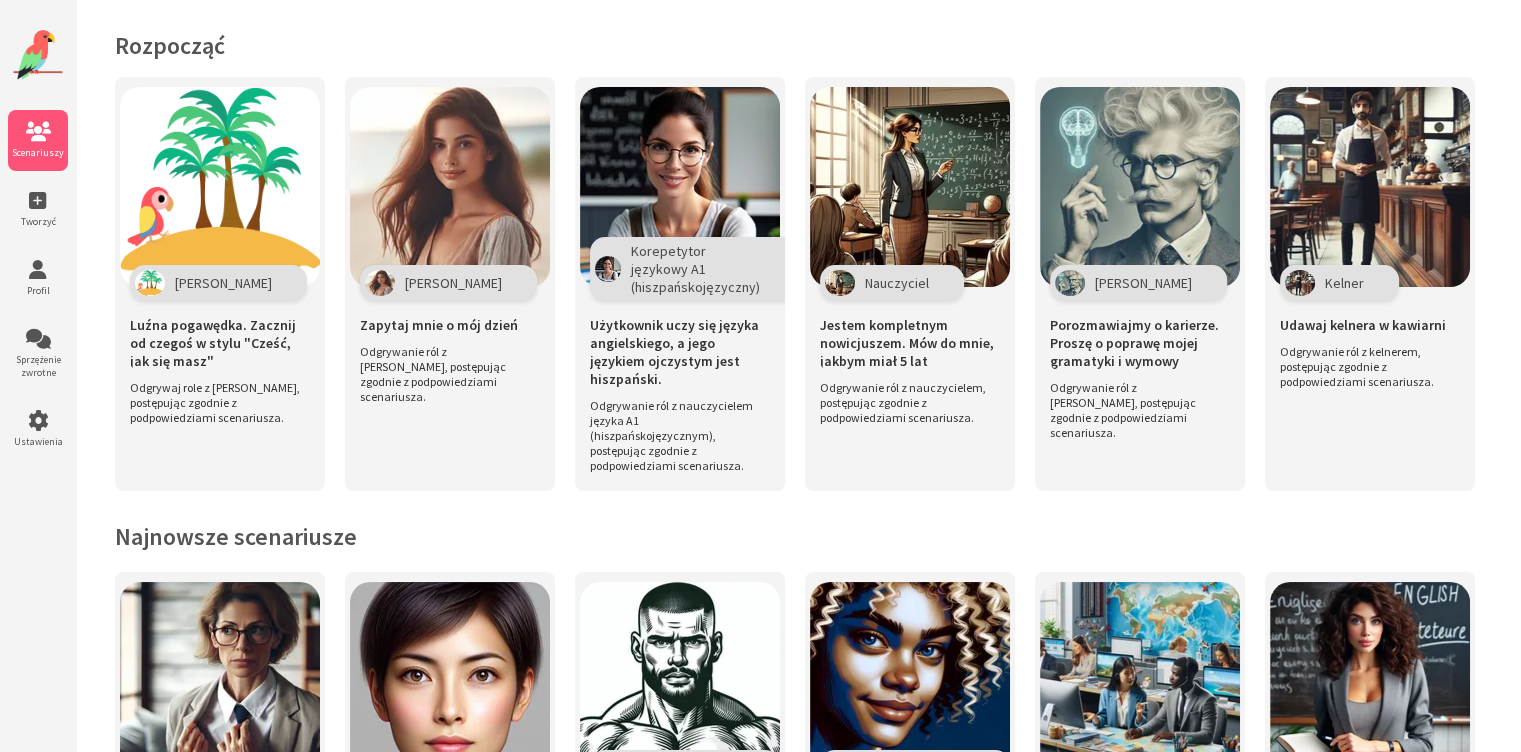 click at bounding box center (38, 55) 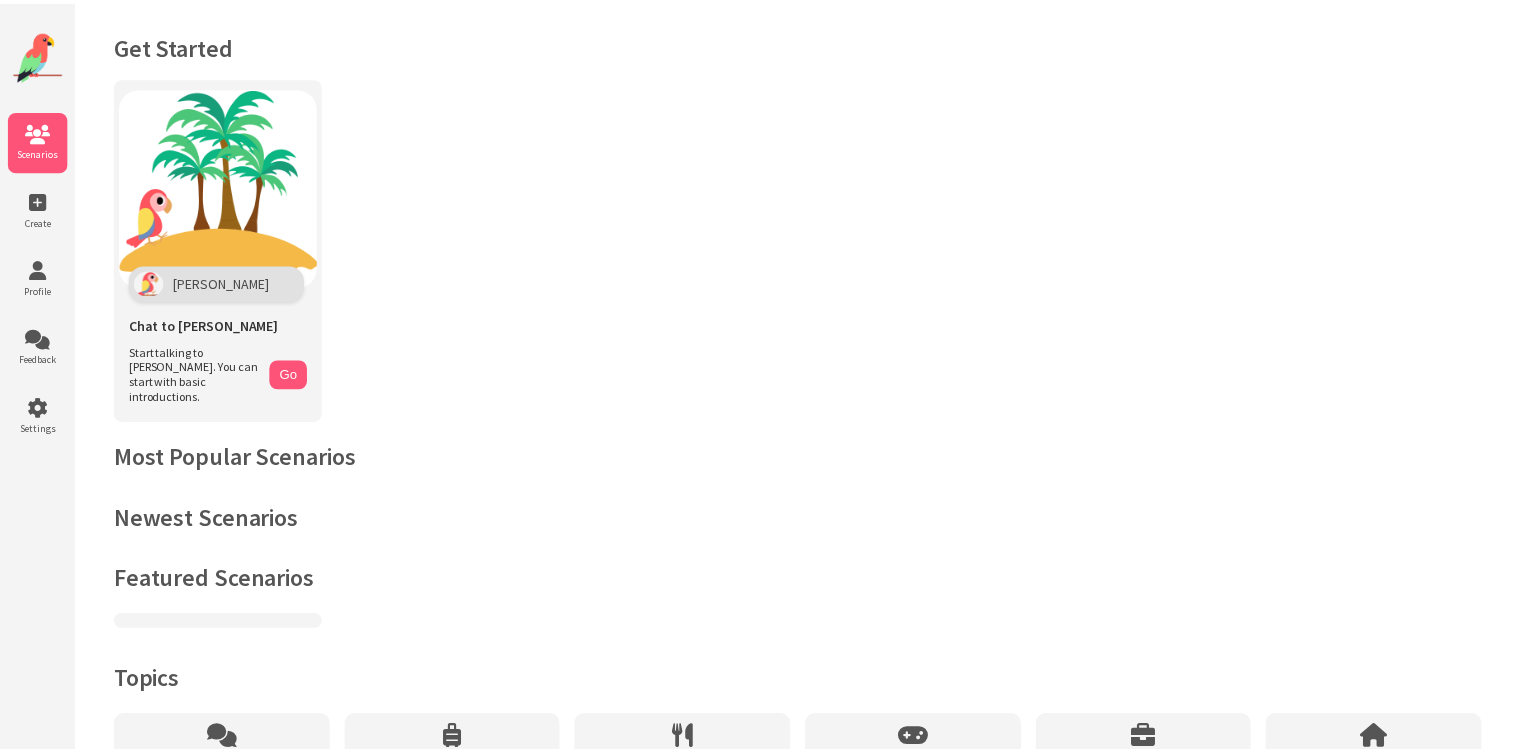 scroll, scrollTop: 0, scrollLeft: 0, axis: both 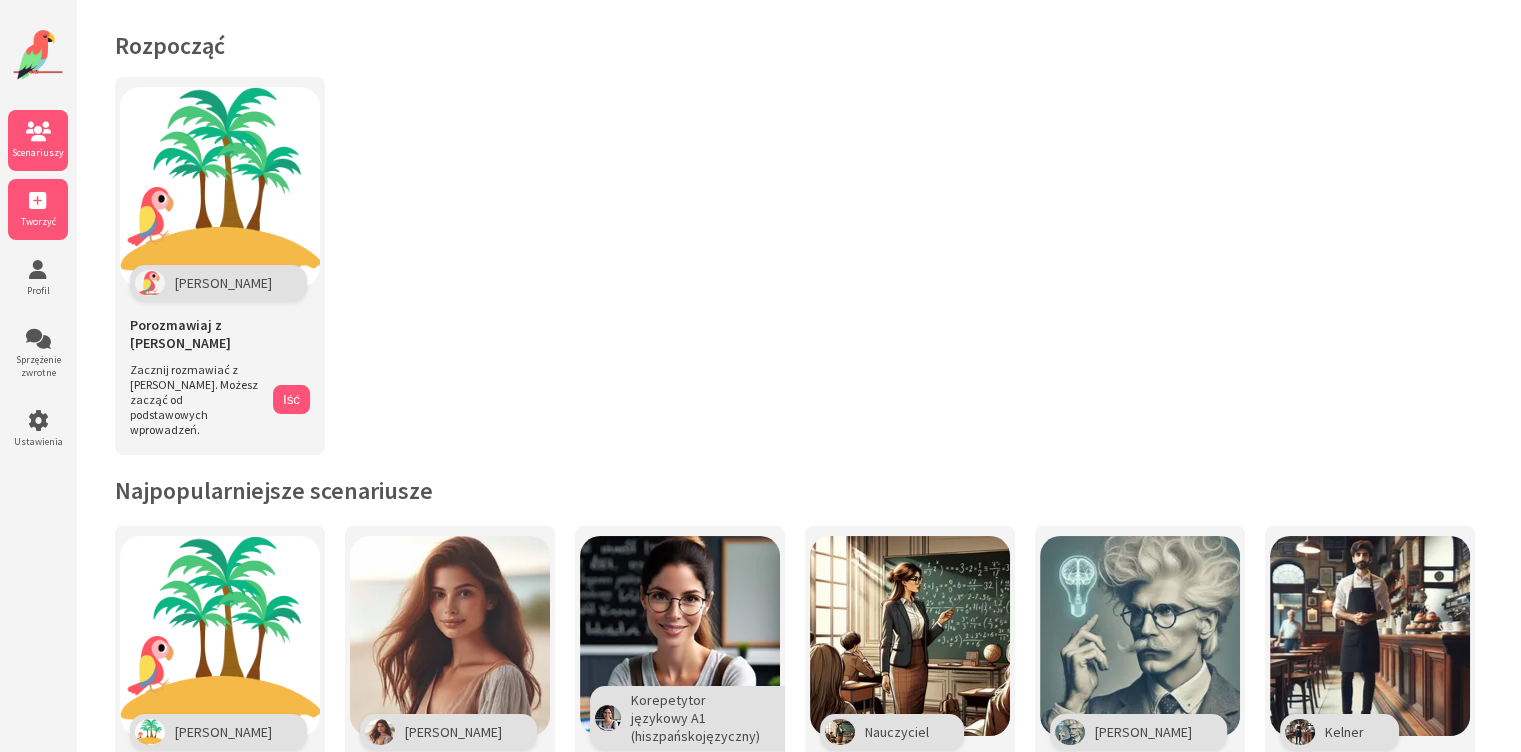 click at bounding box center [38, 201] 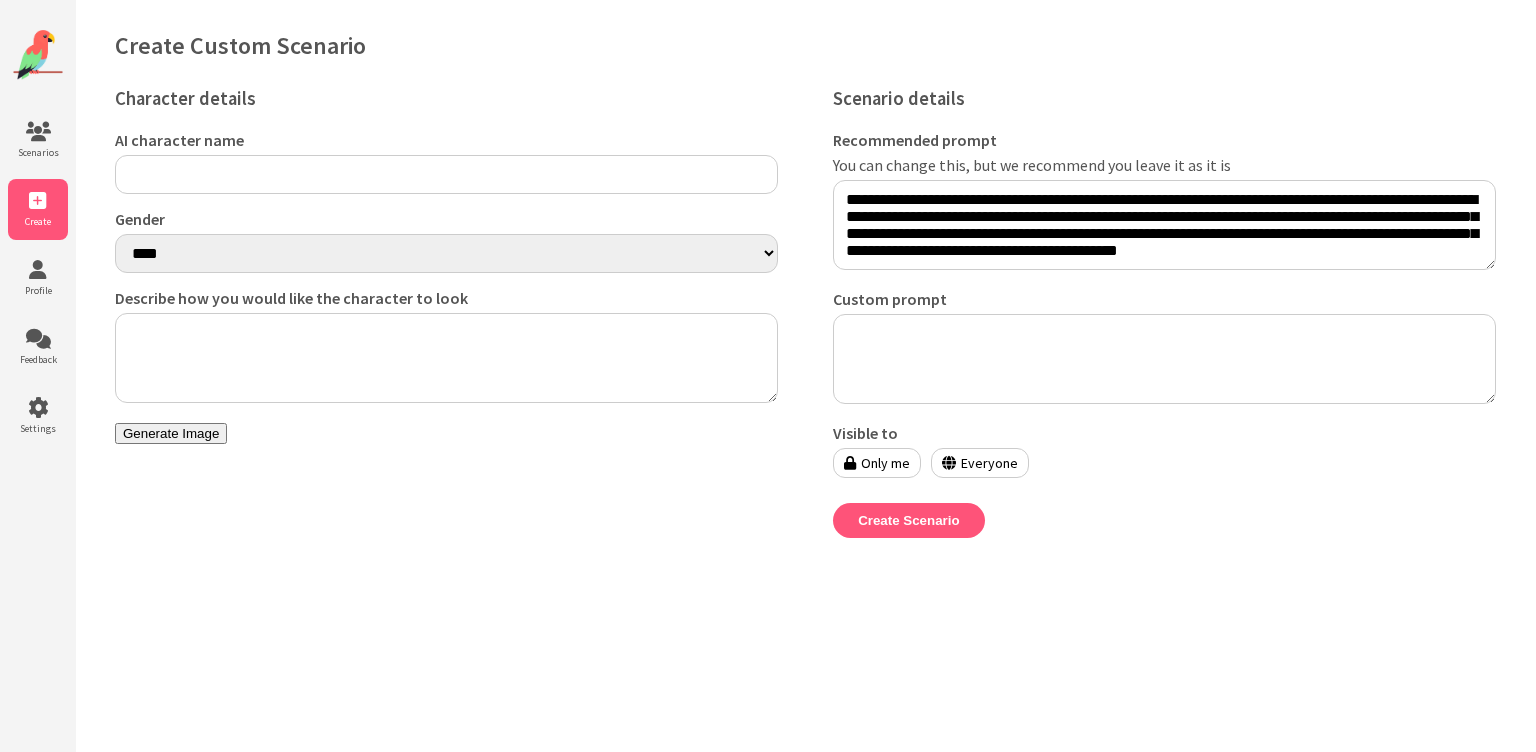 scroll, scrollTop: 0, scrollLeft: 0, axis: both 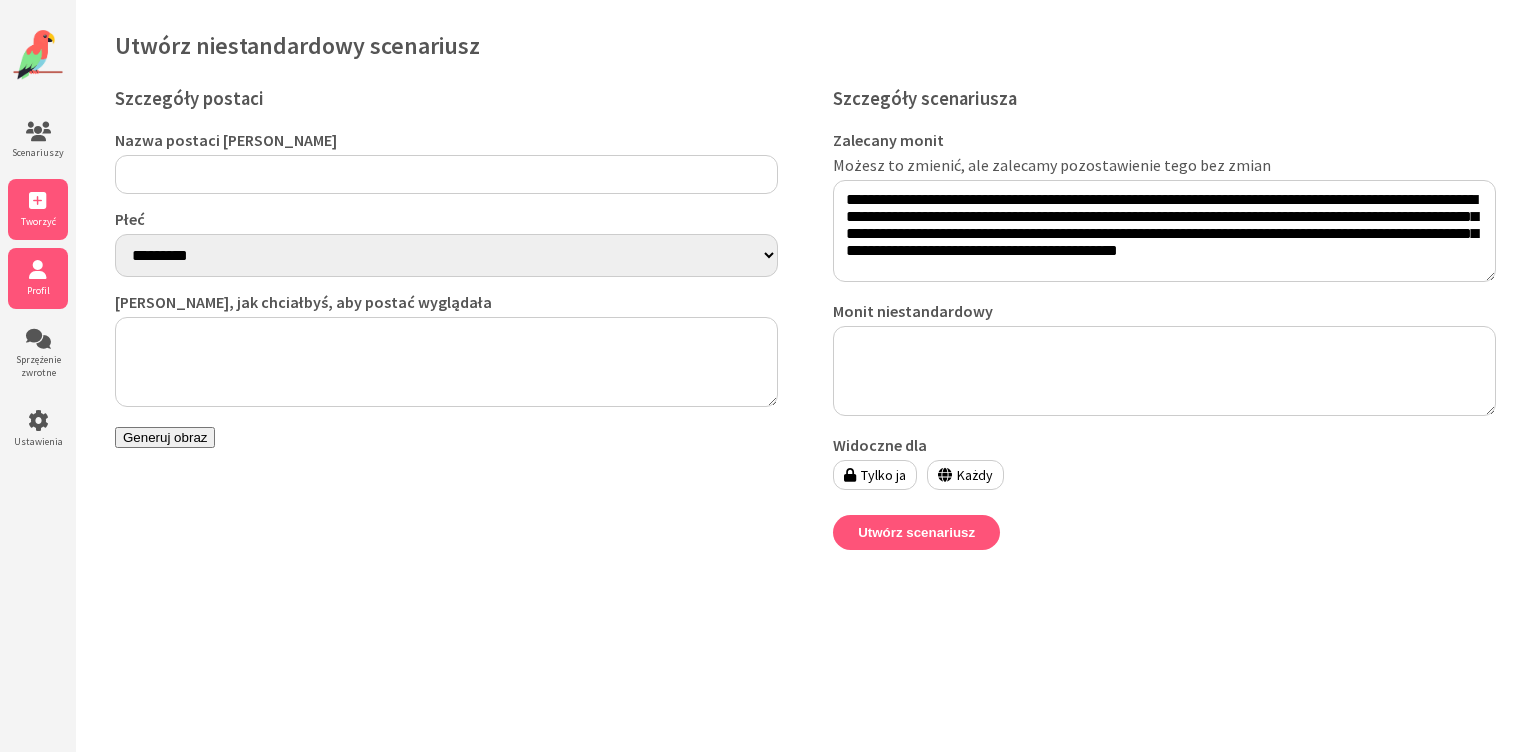 click at bounding box center [38, 270] 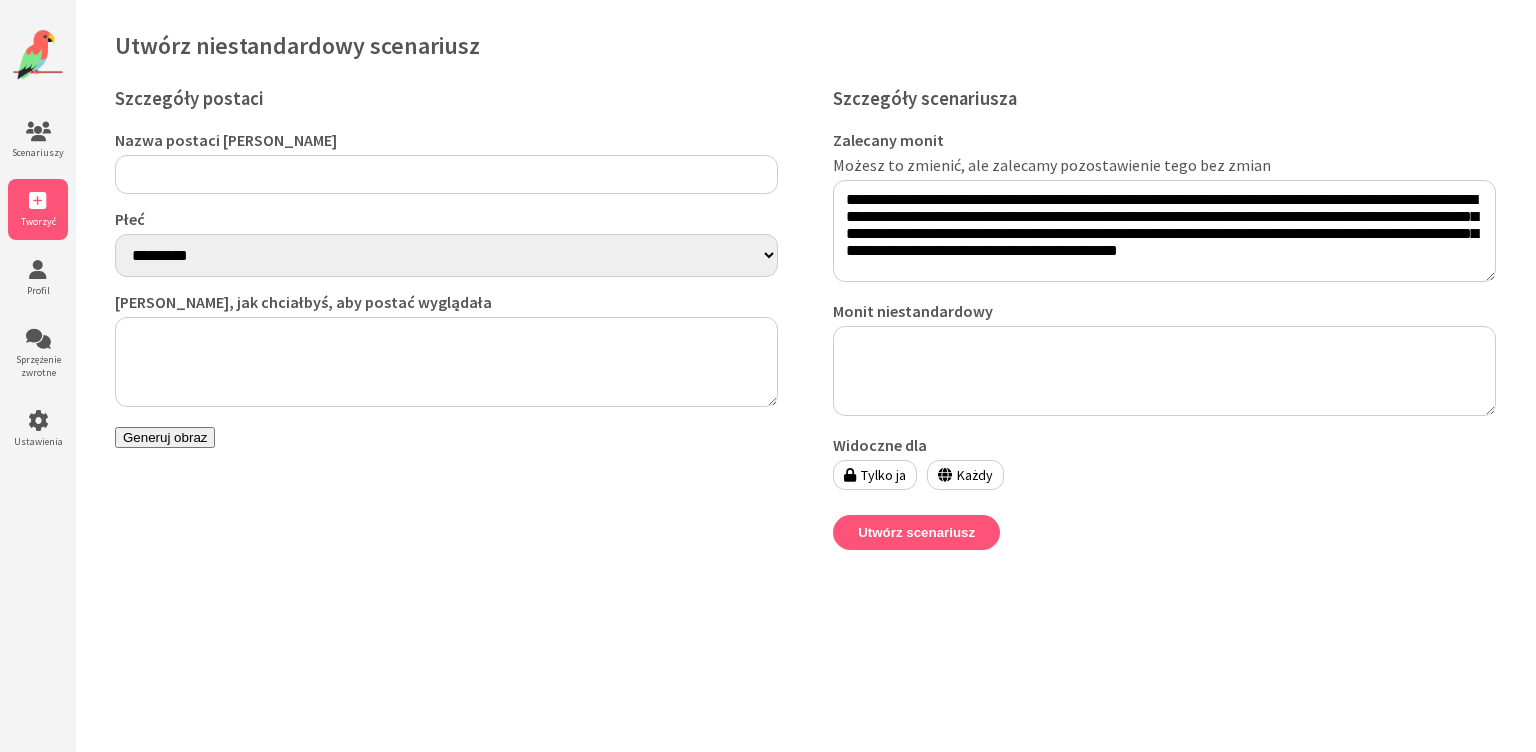 click at bounding box center (38, 201) 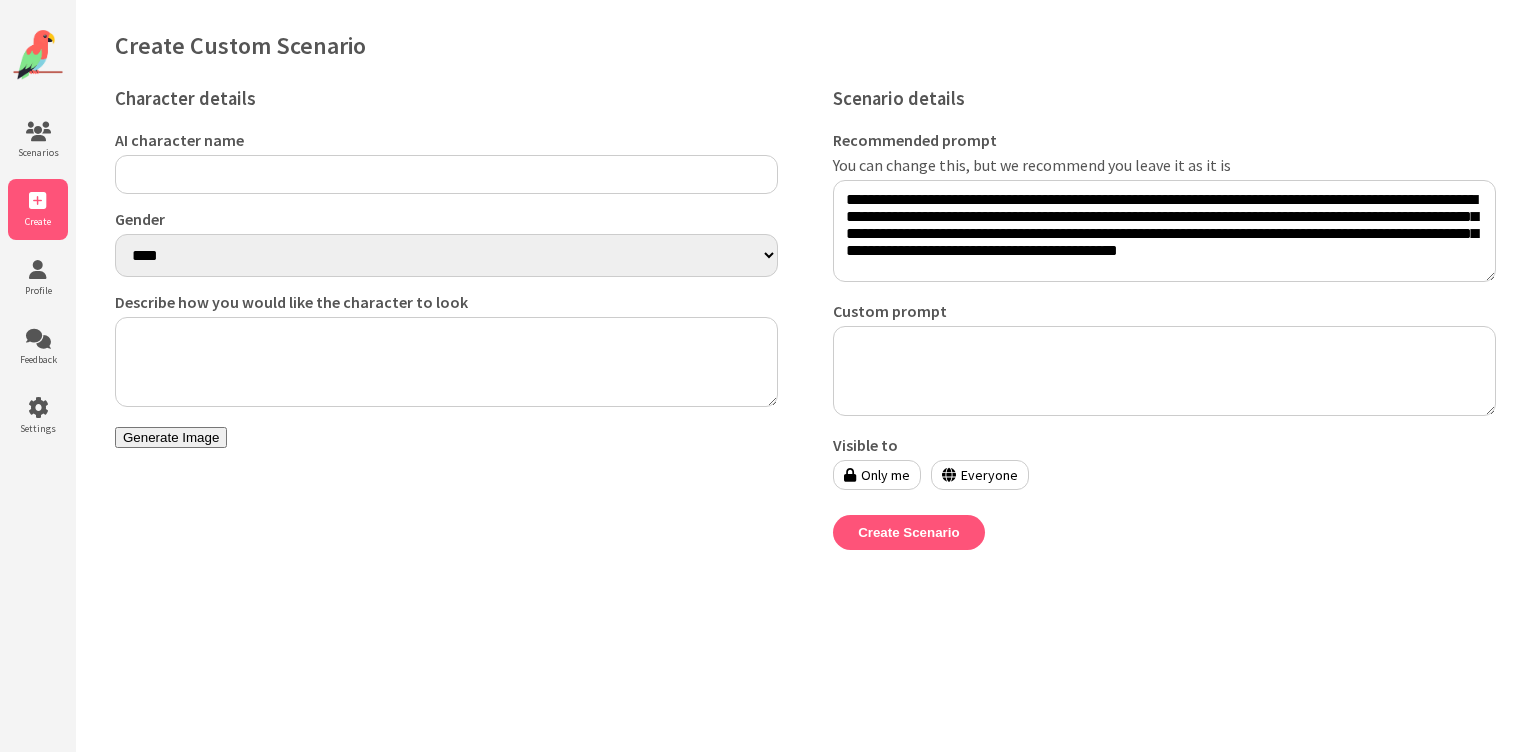 scroll, scrollTop: 0, scrollLeft: 0, axis: both 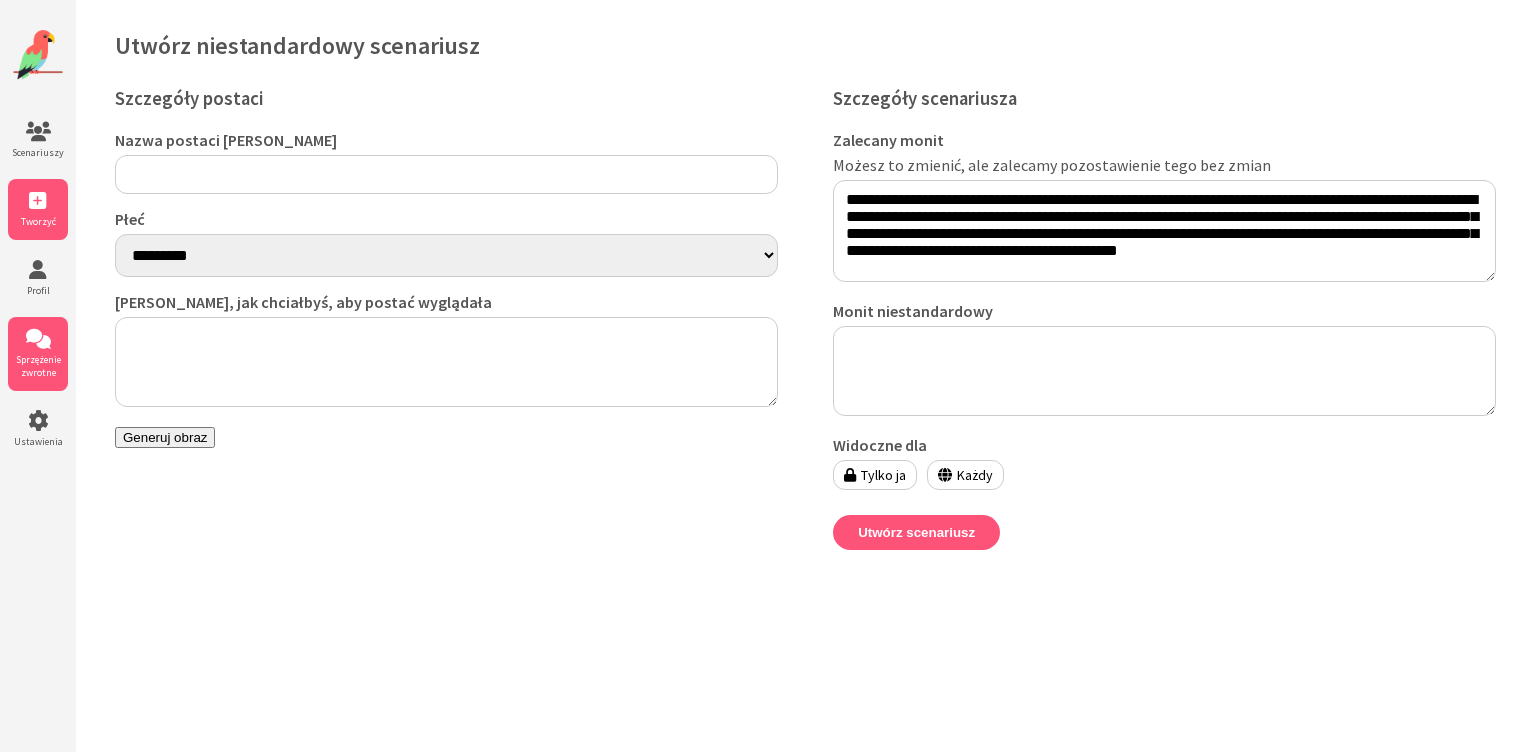 click on "Sprzężenie zwrotne" at bounding box center (38, 354) 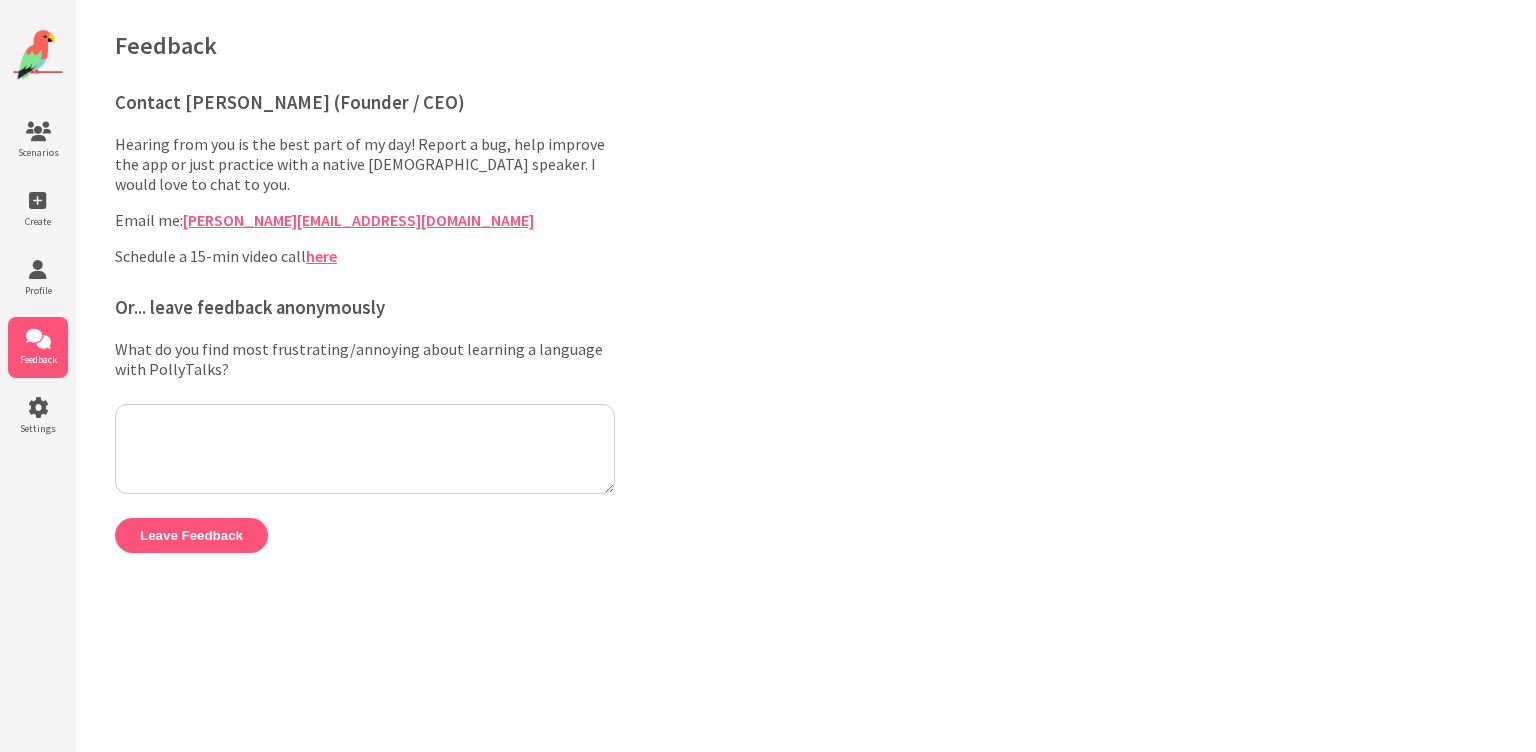scroll, scrollTop: 0, scrollLeft: 0, axis: both 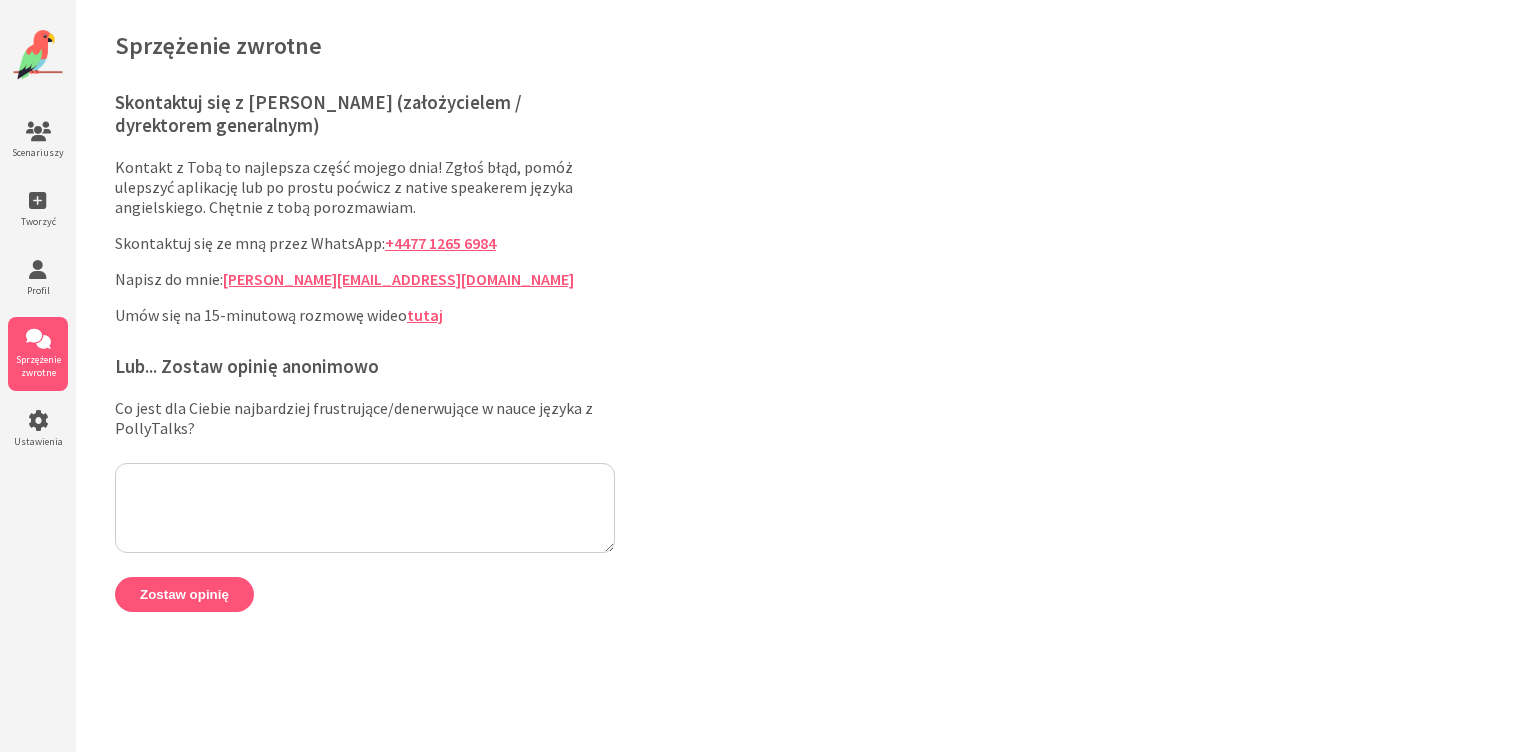 click at bounding box center (38, 339) 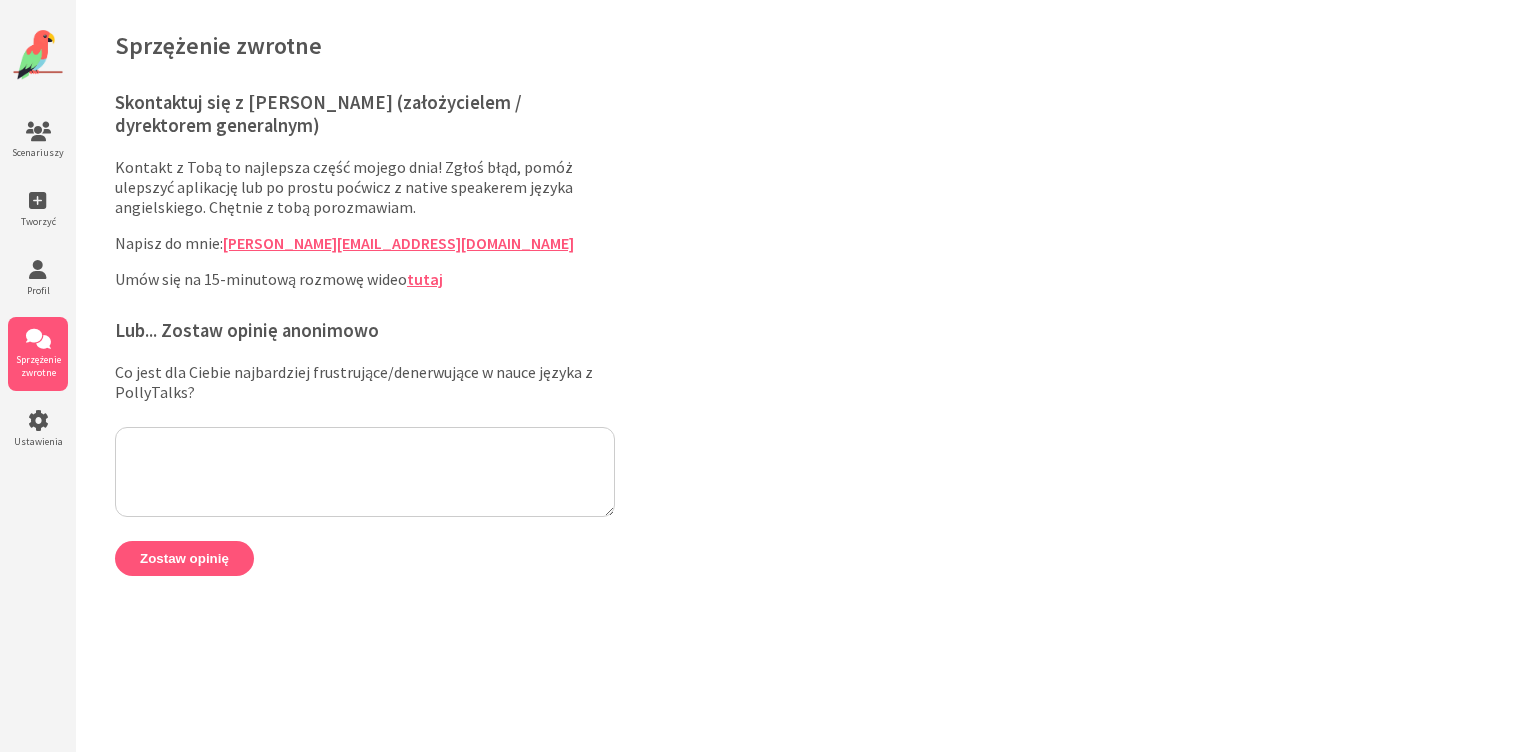scroll, scrollTop: 0, scrollLeft: 0, axis: both 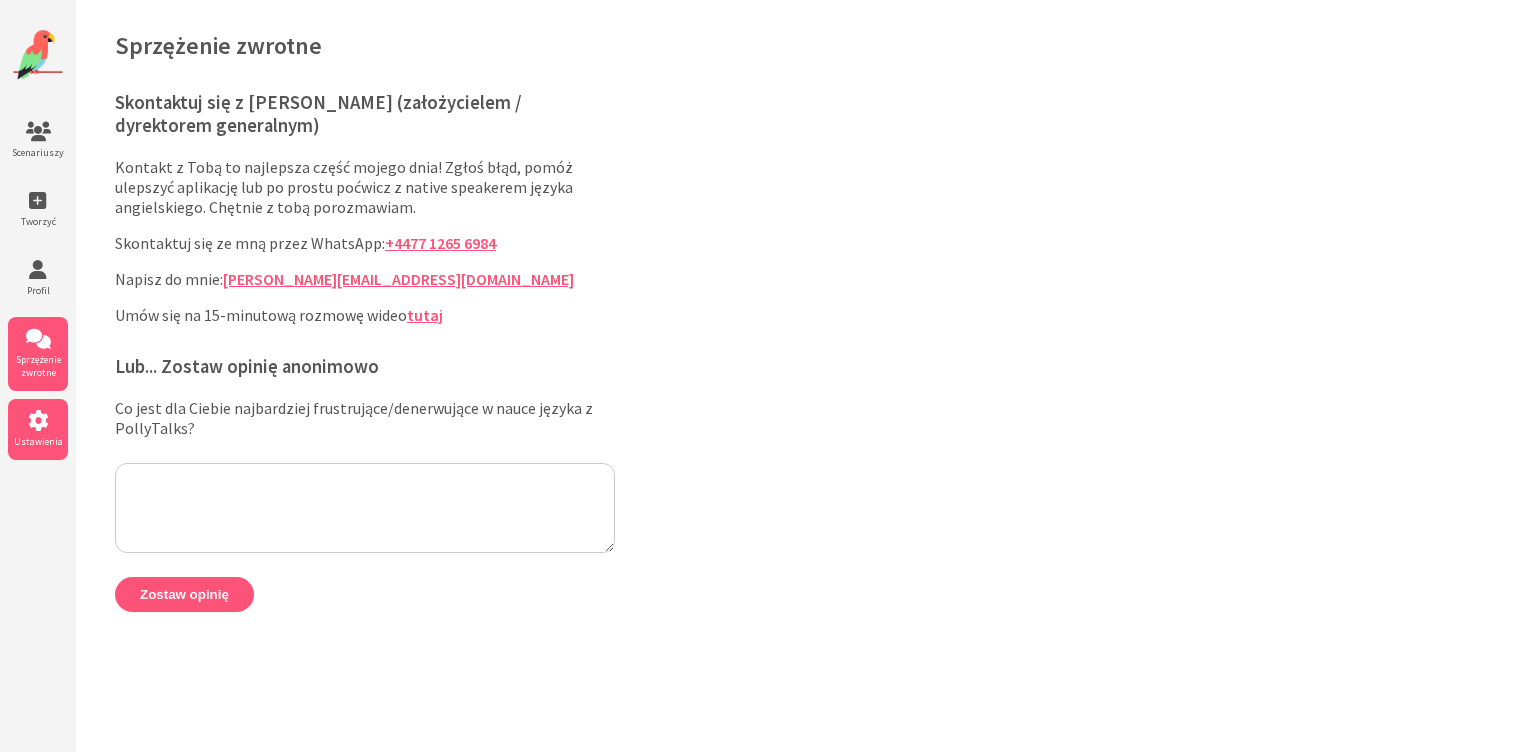 click at bounding box center [38, 421] 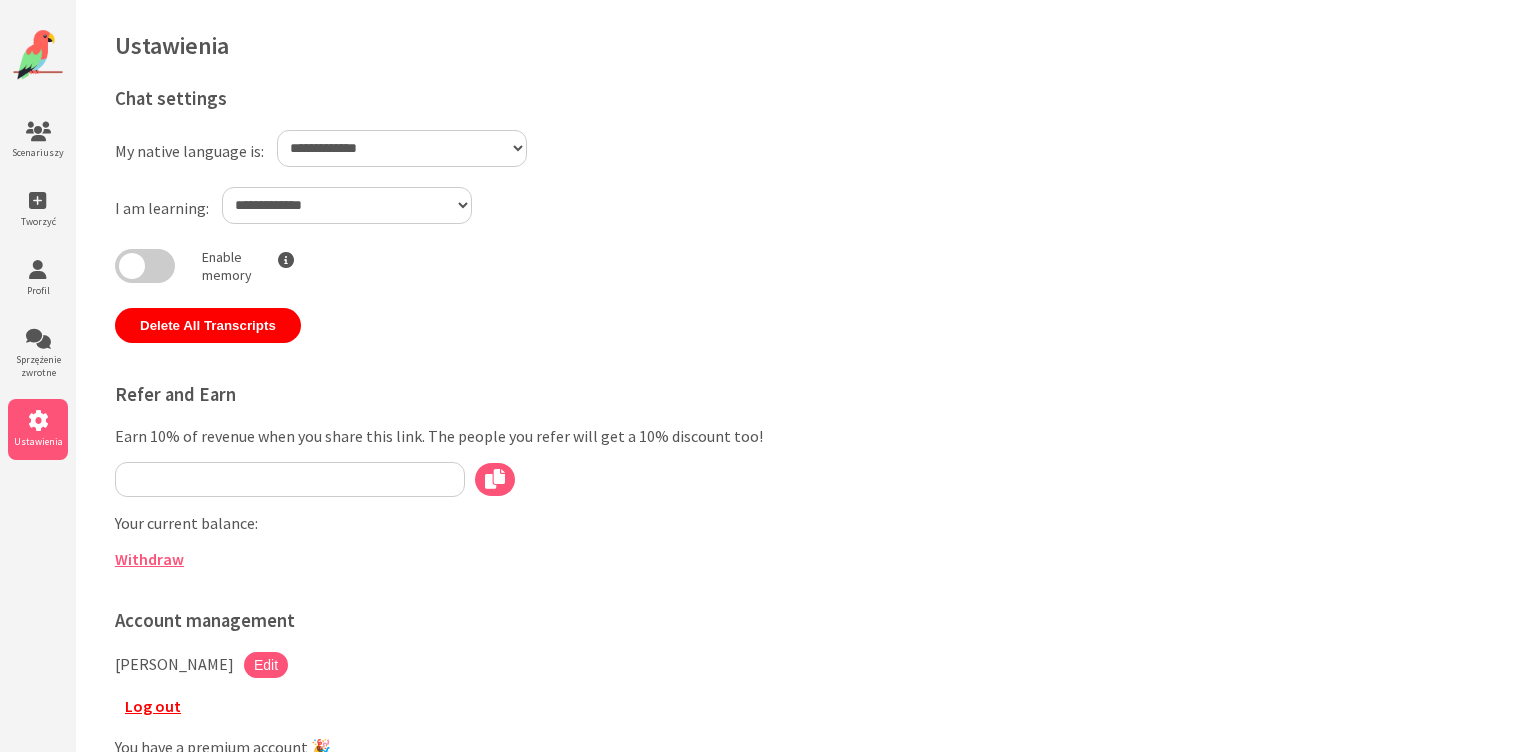 scroll, scrollTop: 0, scrollLeft: 0, axis: both 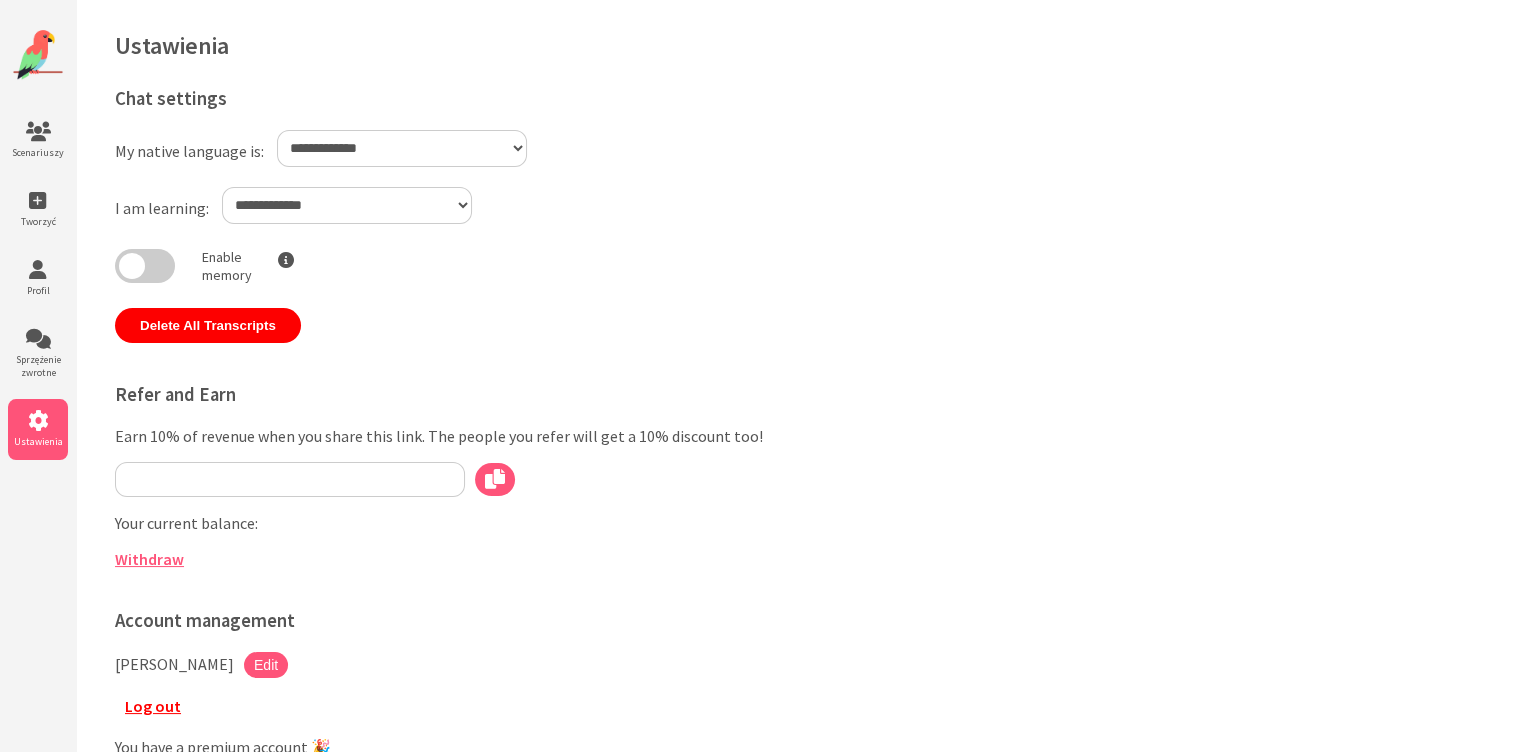 type on "**********" 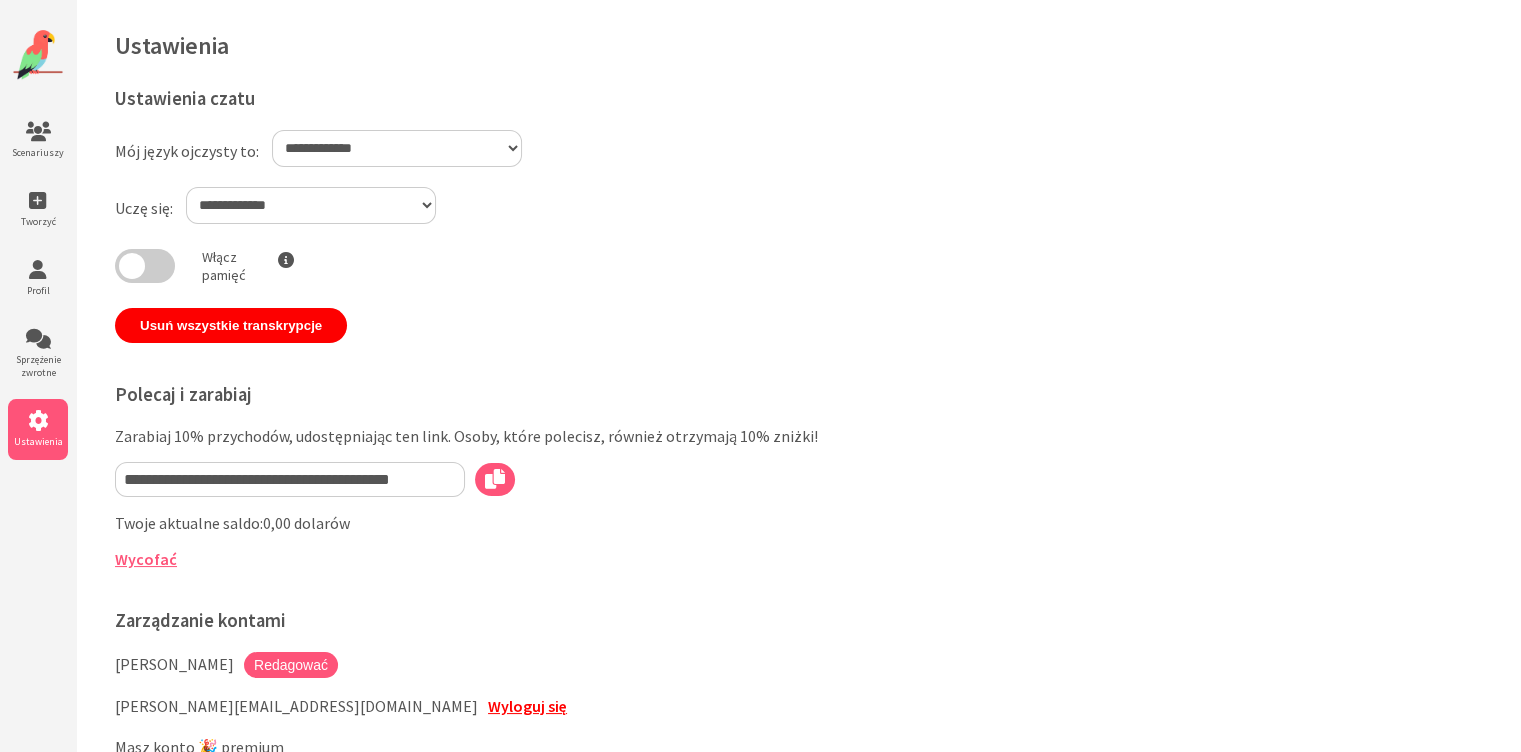 select on "**" 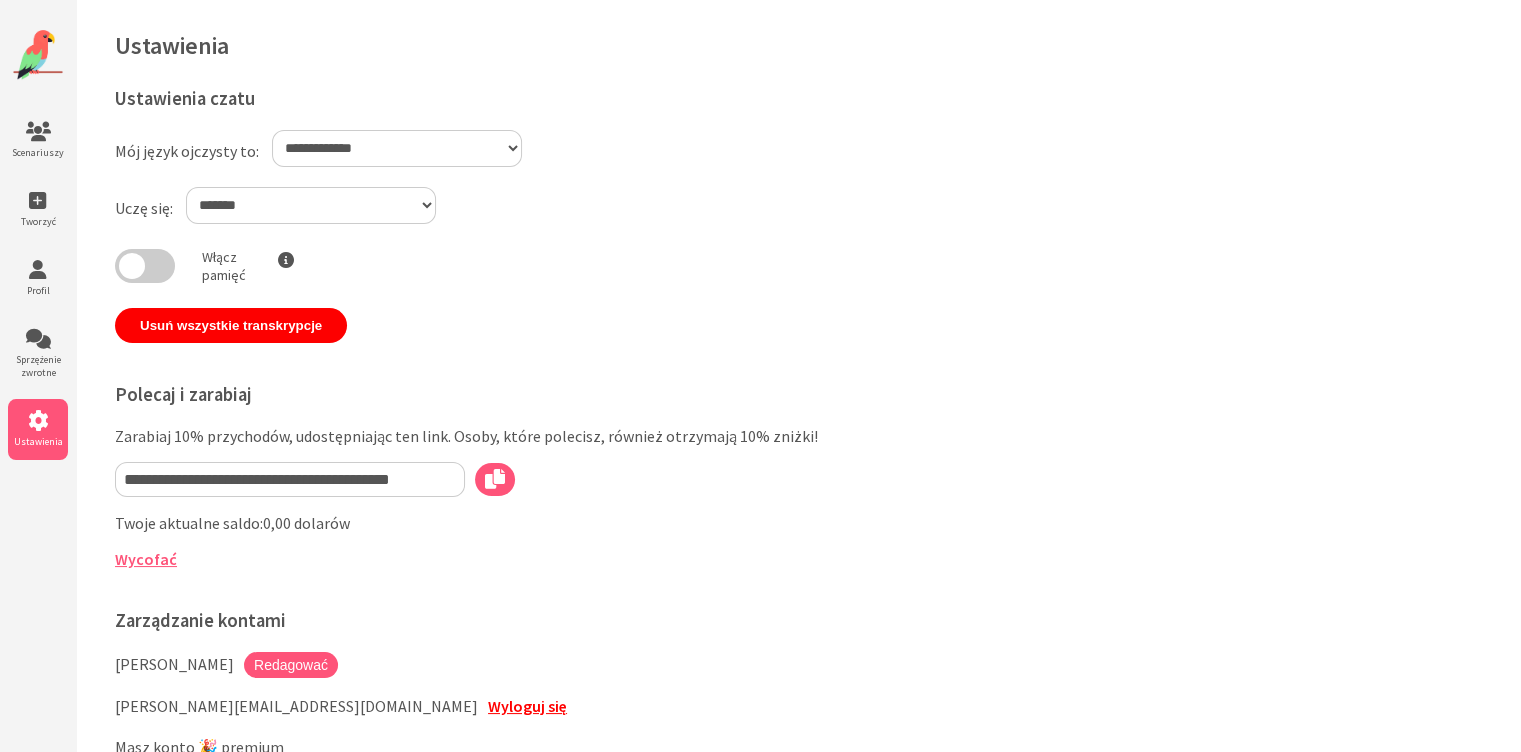 select on "**" 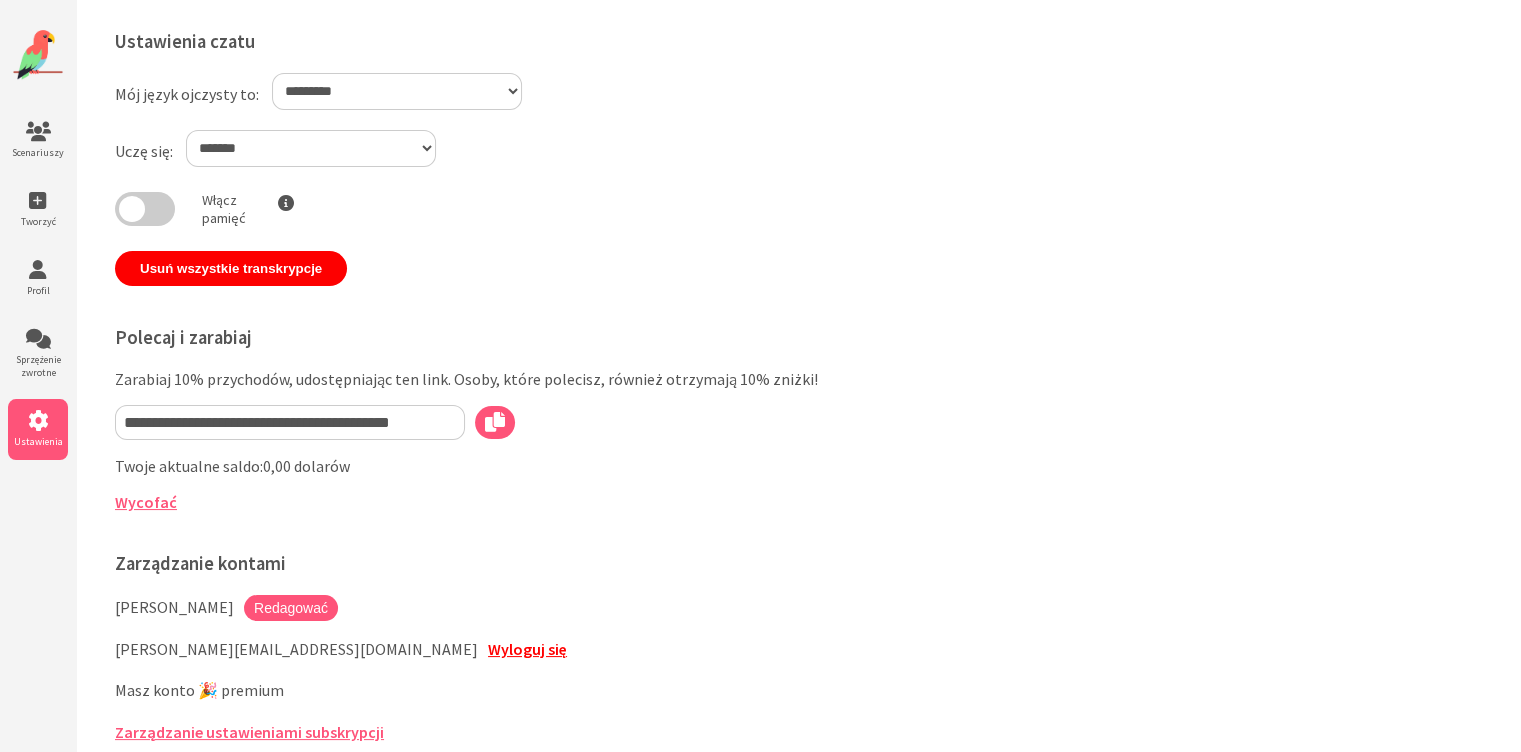scroll, scrollTop: 52, scrollLeft: 0, axis: vertical 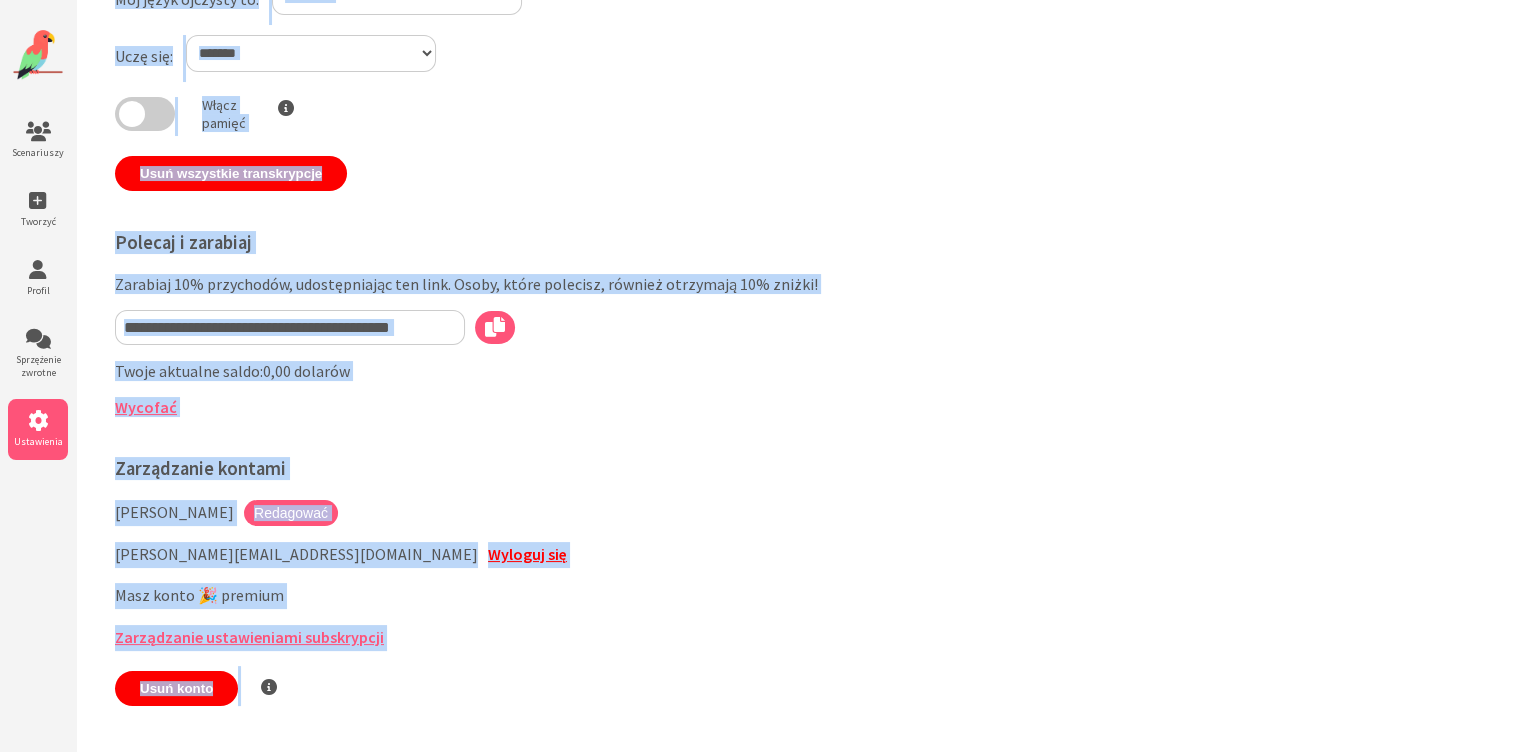 drag, startPoint x: 116, startPoint y: 42, endPoint x: 507, endPoint y: 737, distance: 797.43713 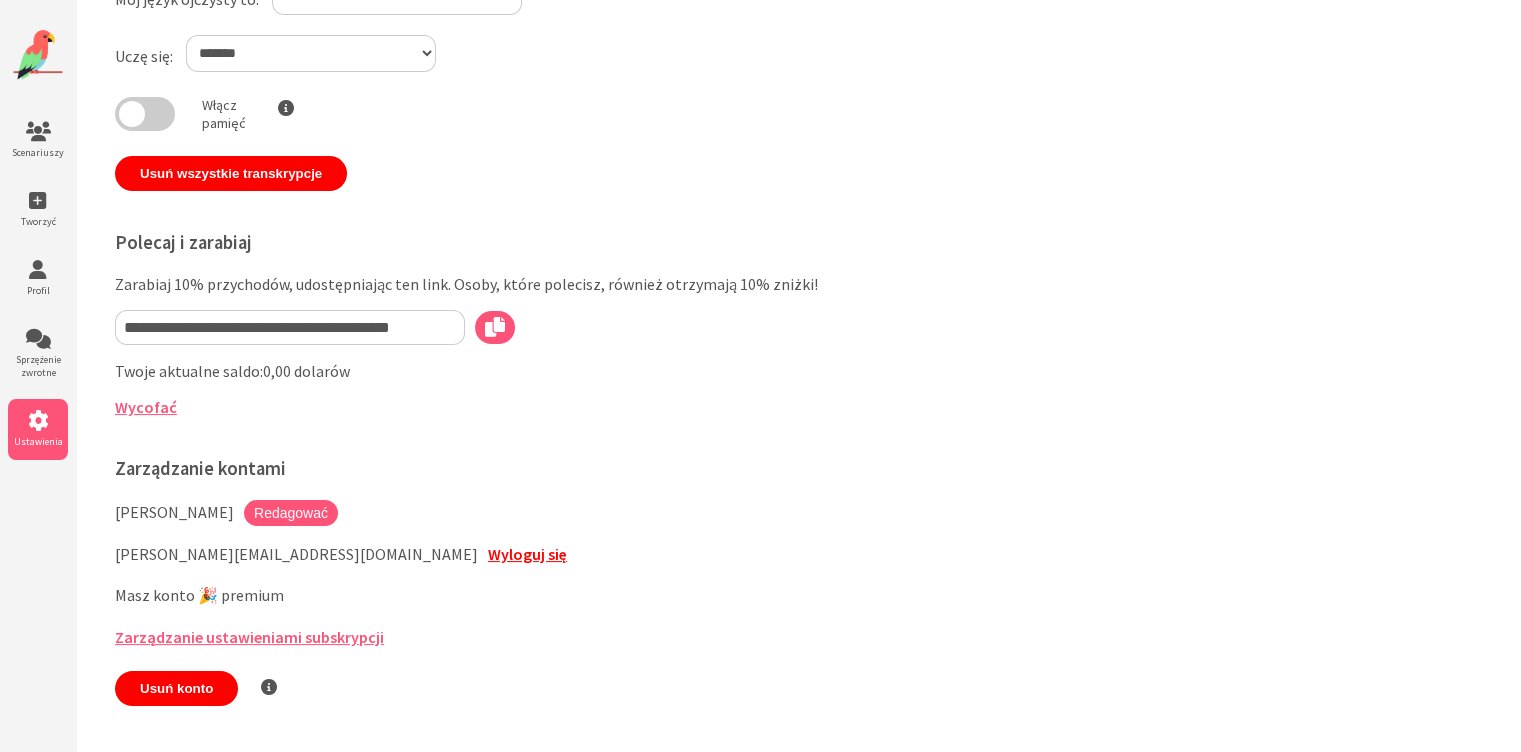 click on "**********" at bounding box center (798, 297) 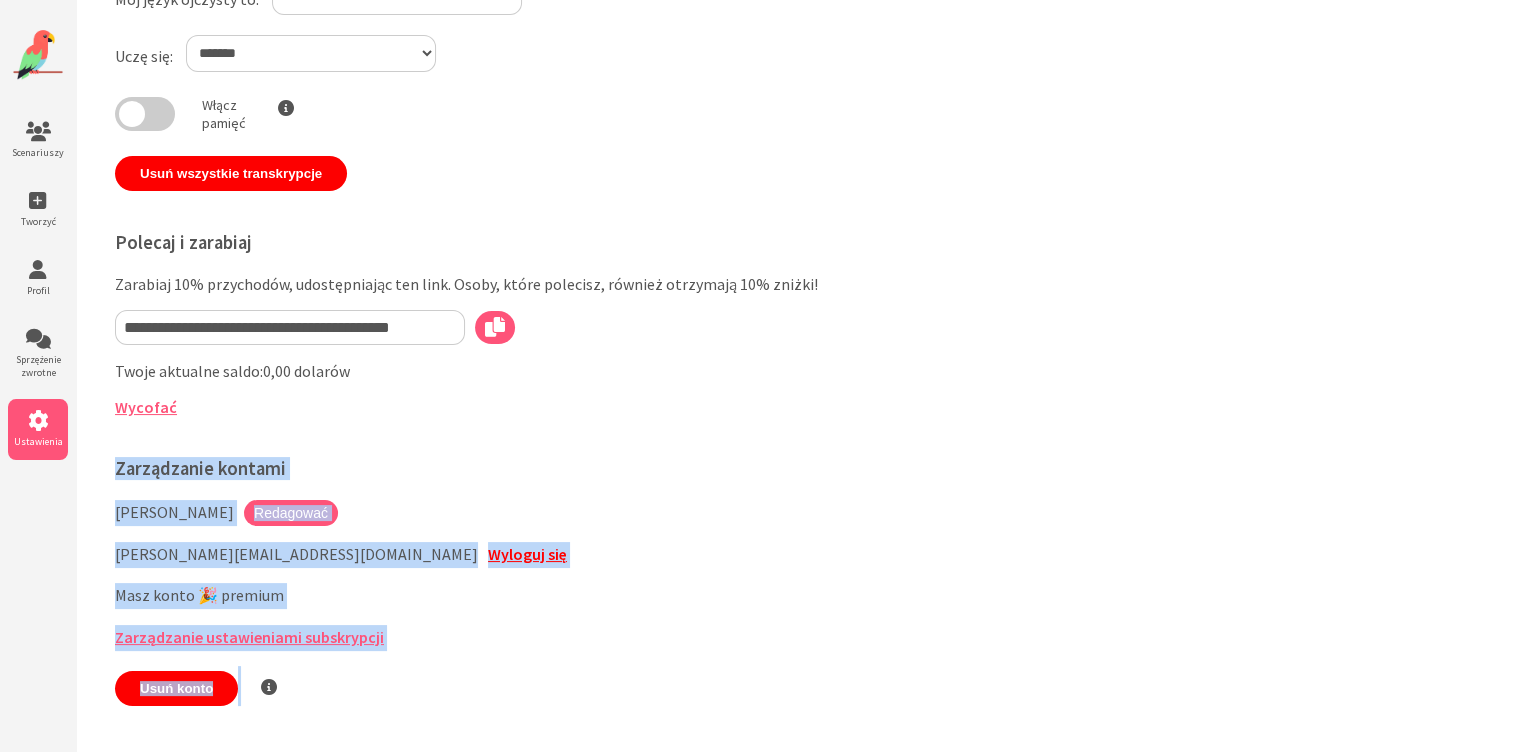 drag, startPoint x: 501, startPoint y: 731, endPoint x: 206, endPoint y: 405, distance: 439.6601 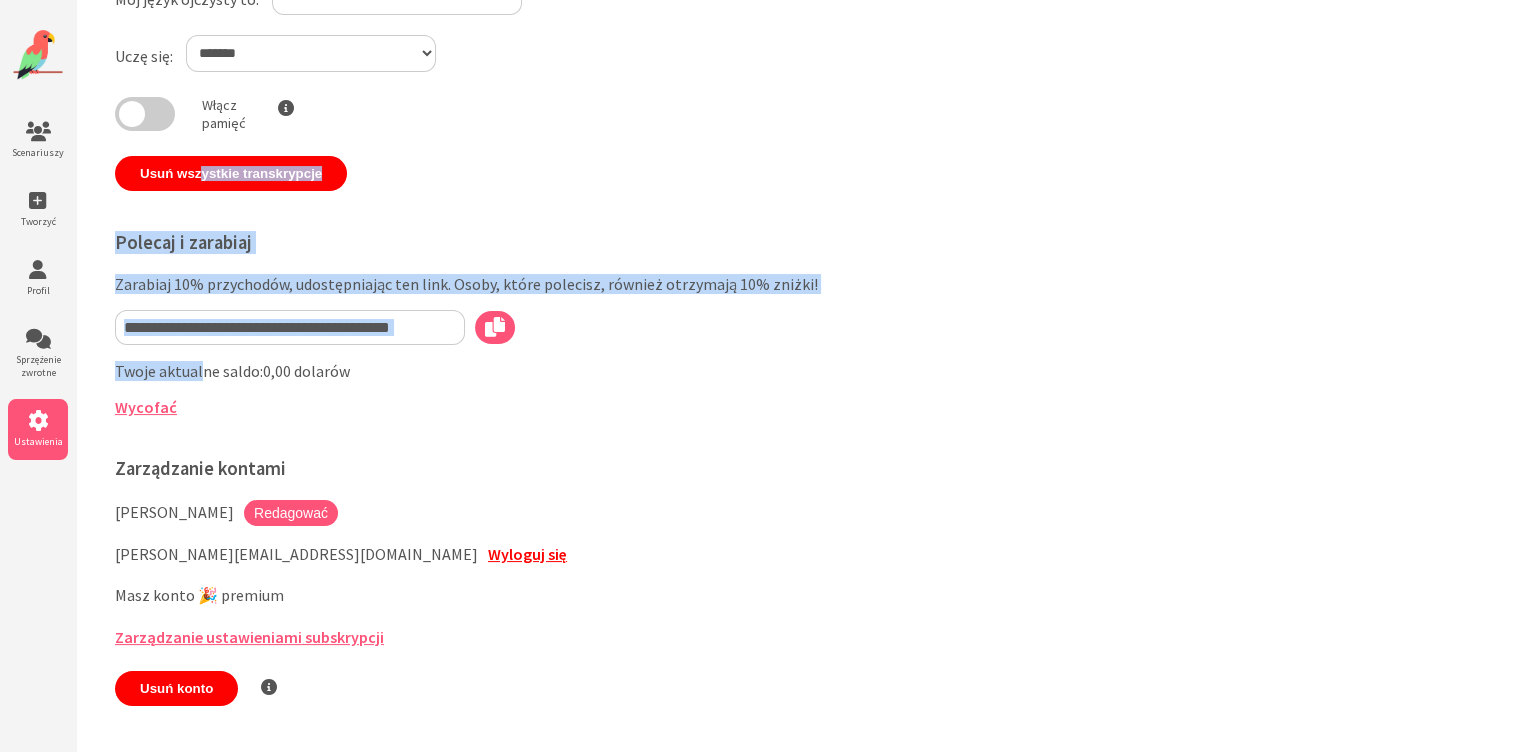 drag, startPoint x: 200, startPoint y: 344, endPoint x: 180, endPoint y: 140, distance: 204.97804 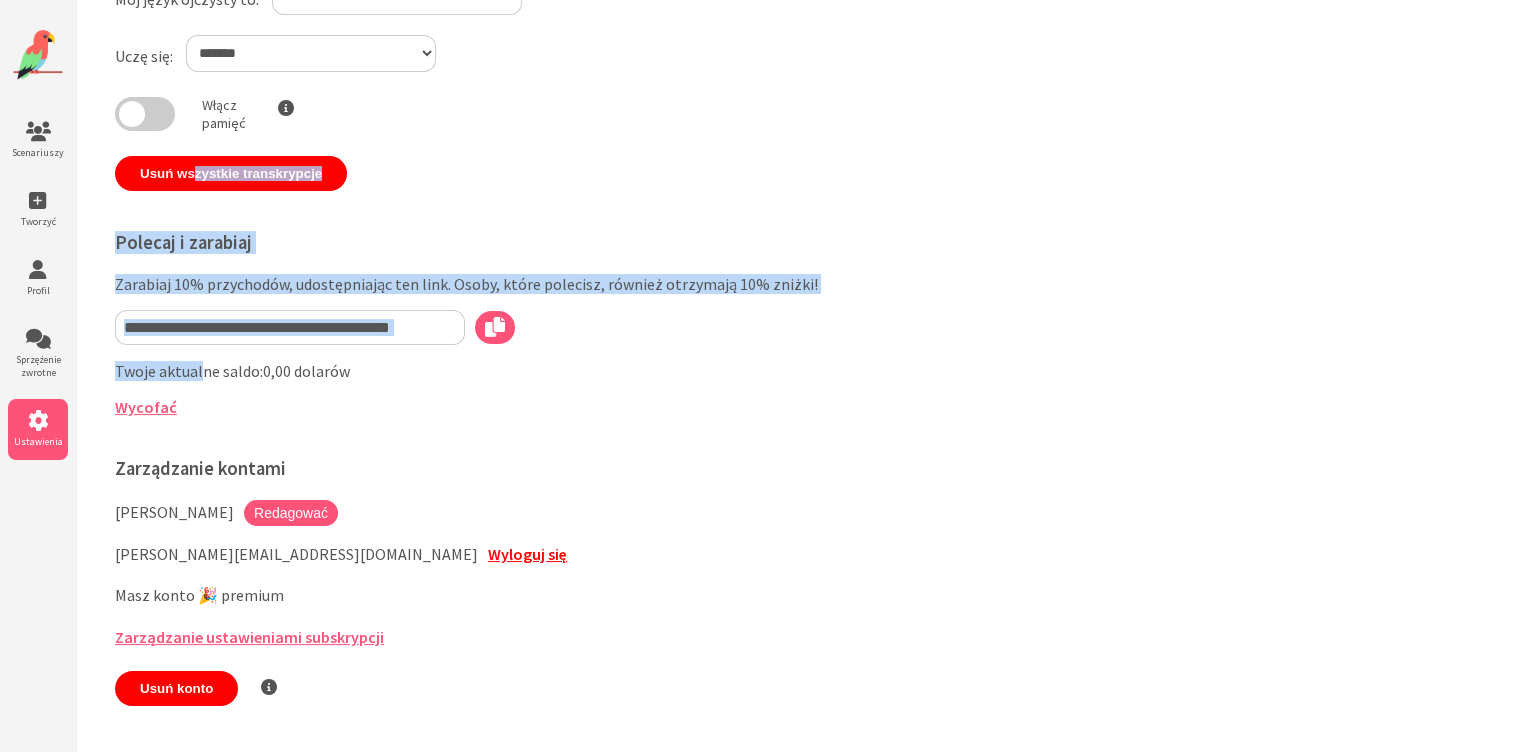 drag, startPoint x: 180, startPoint y: 140, endPoint x: 164, endPoint y: 104, distance: 39.39543 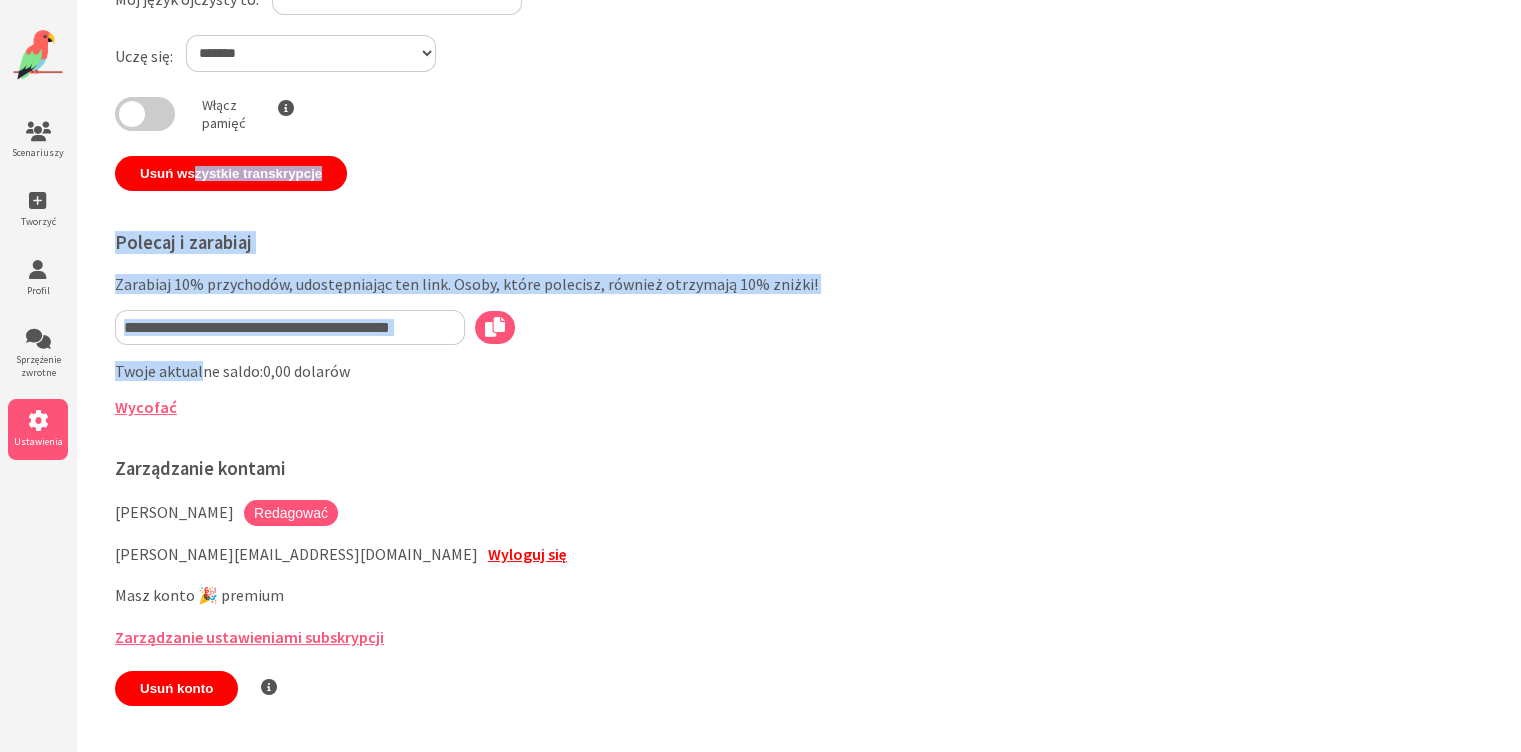 click on "**********" at bounding box center (525, 315) 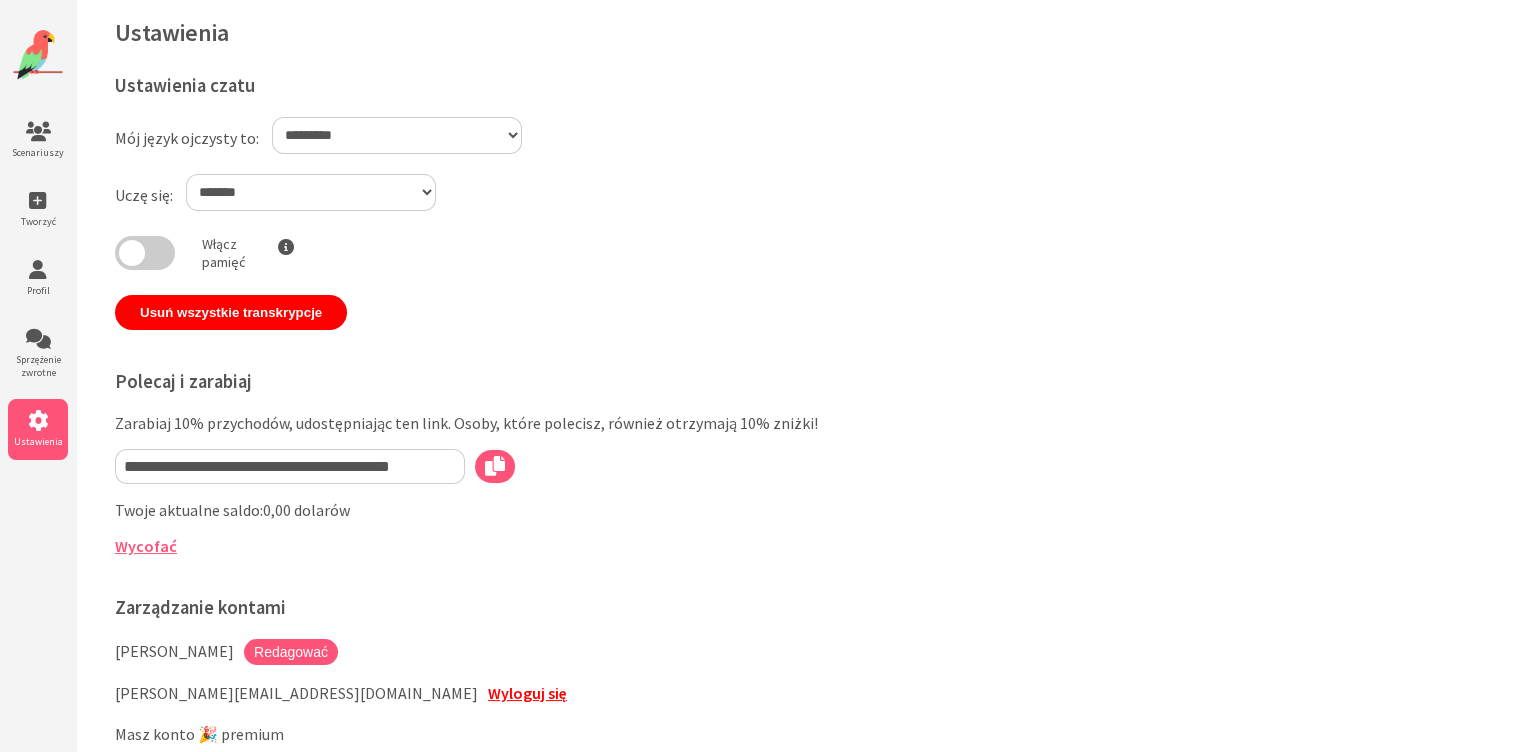 scroll, scrollTop: 0, scrollLeft: 0, axis: both 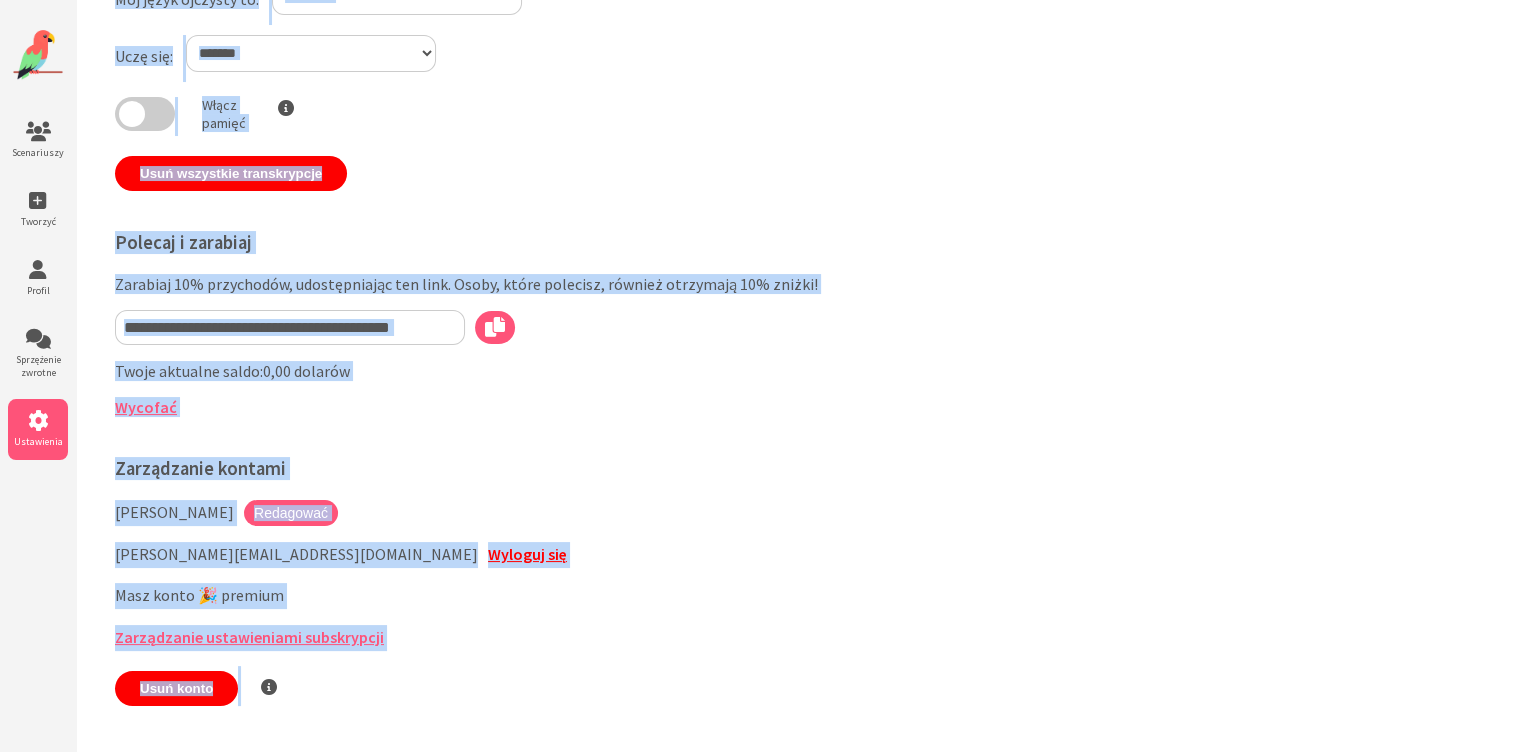 drag, startPoint x: 116, startPoint y: 36, endPoint x: 388, endPoint y: 746, distance: 760.31836 